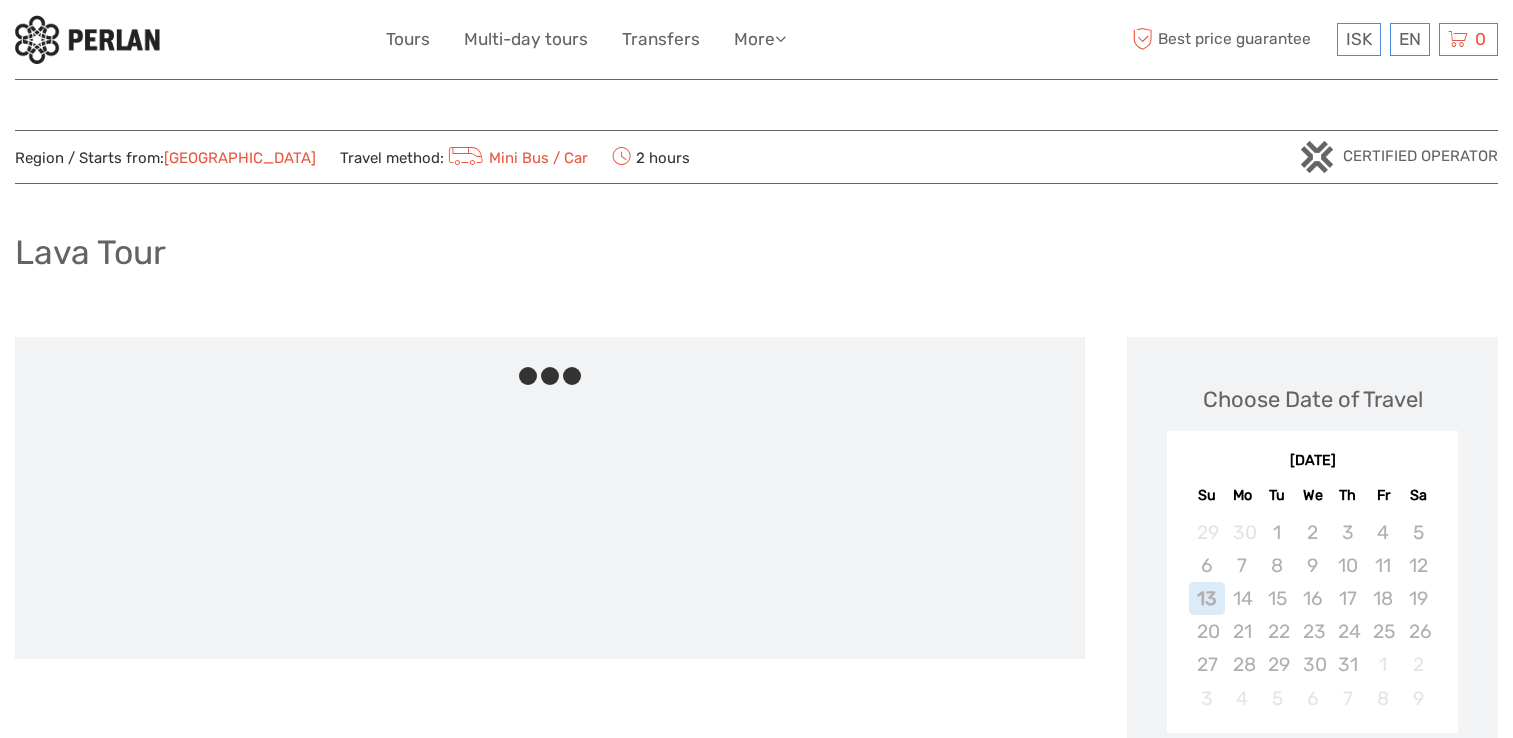 scroll, scrollTop: 0, scrollLeft: 0, axis: both 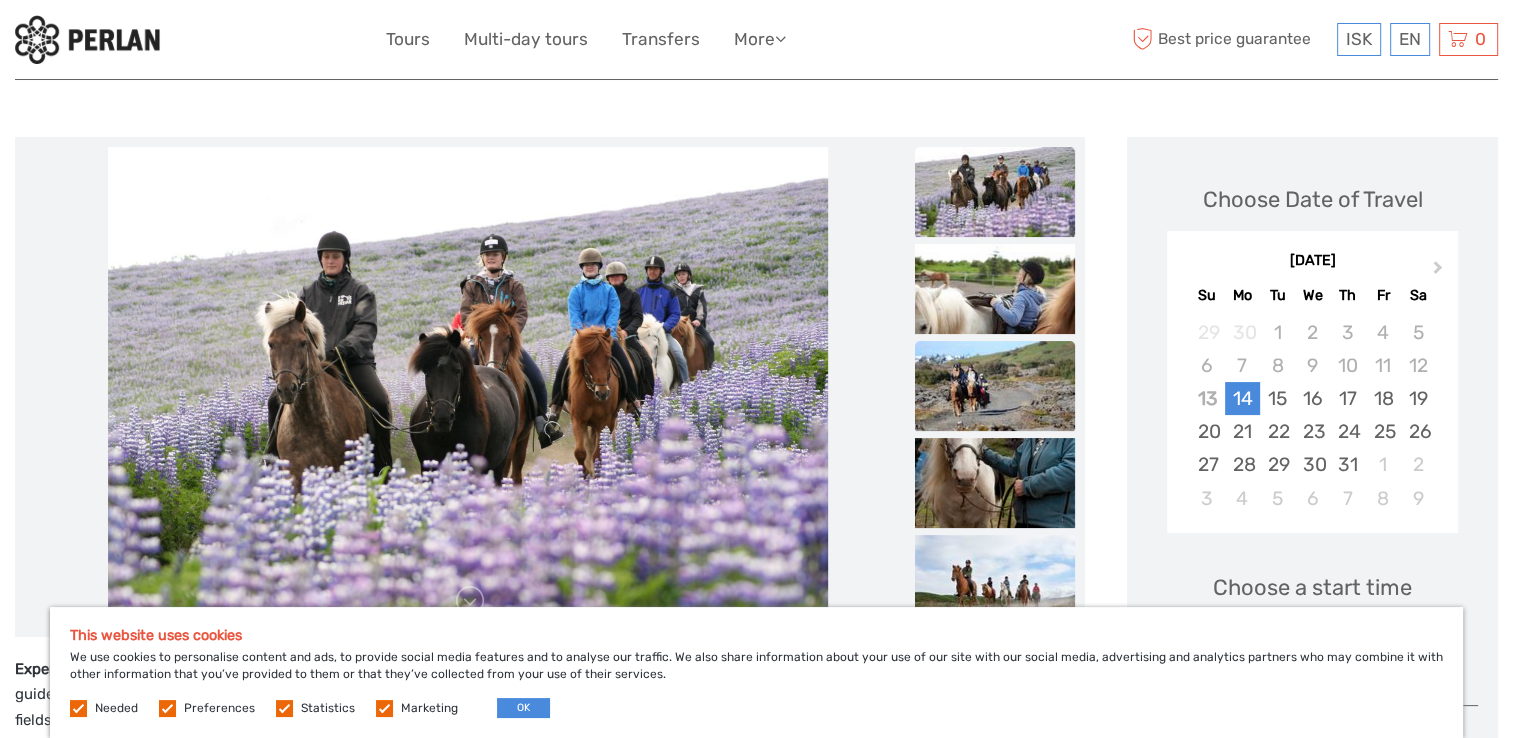click at bounding box center (995, 386) 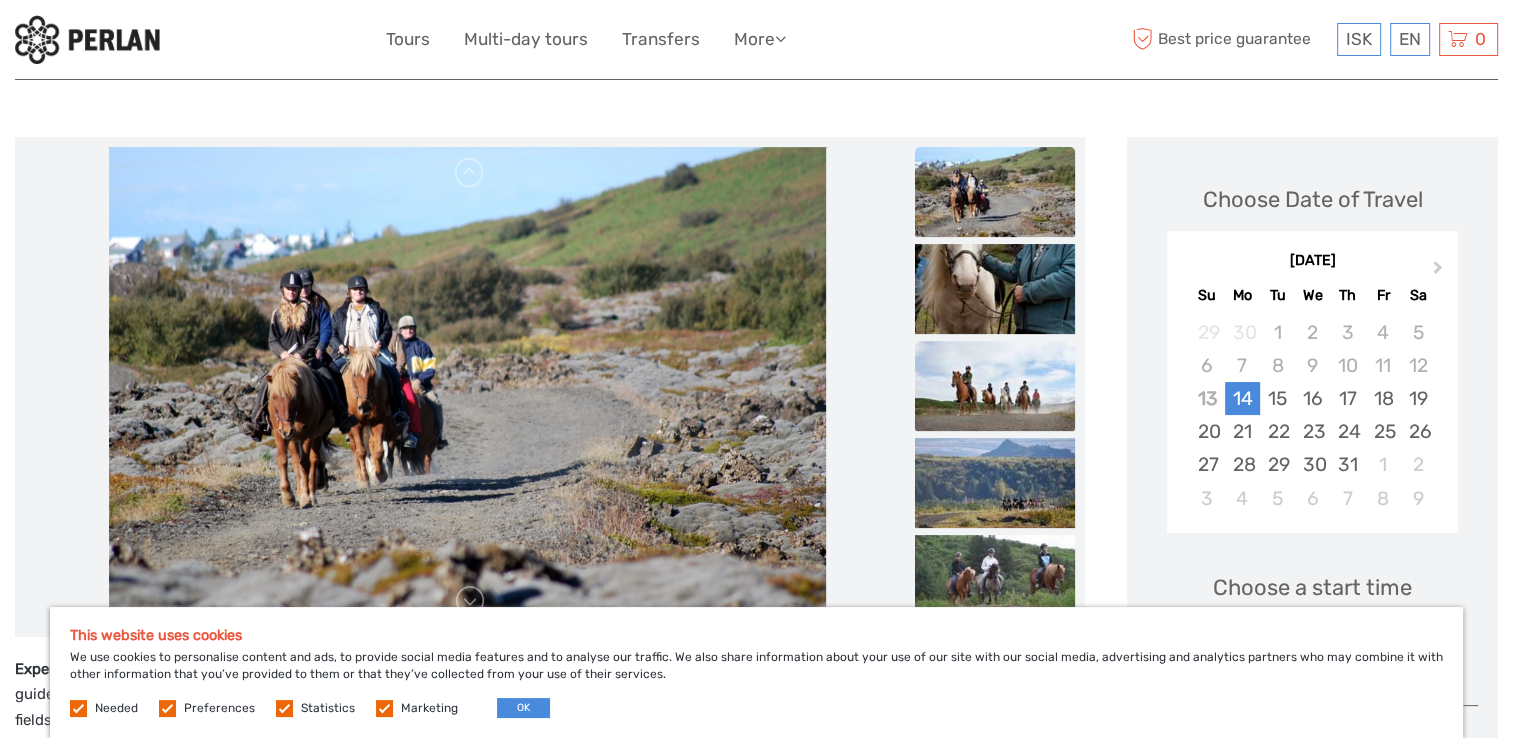 click at bounding box center (995, 386) 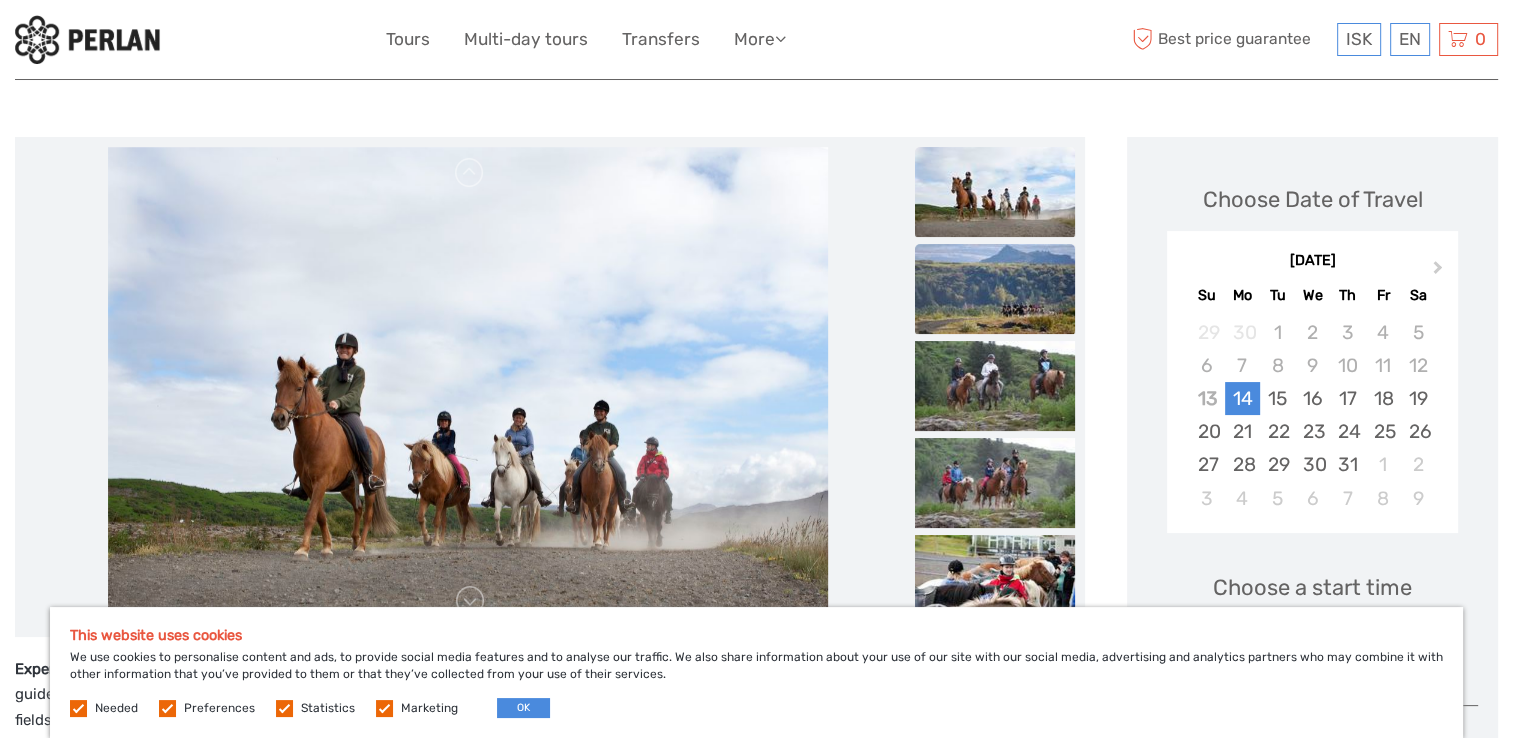 click at bounding box center [995, 289] 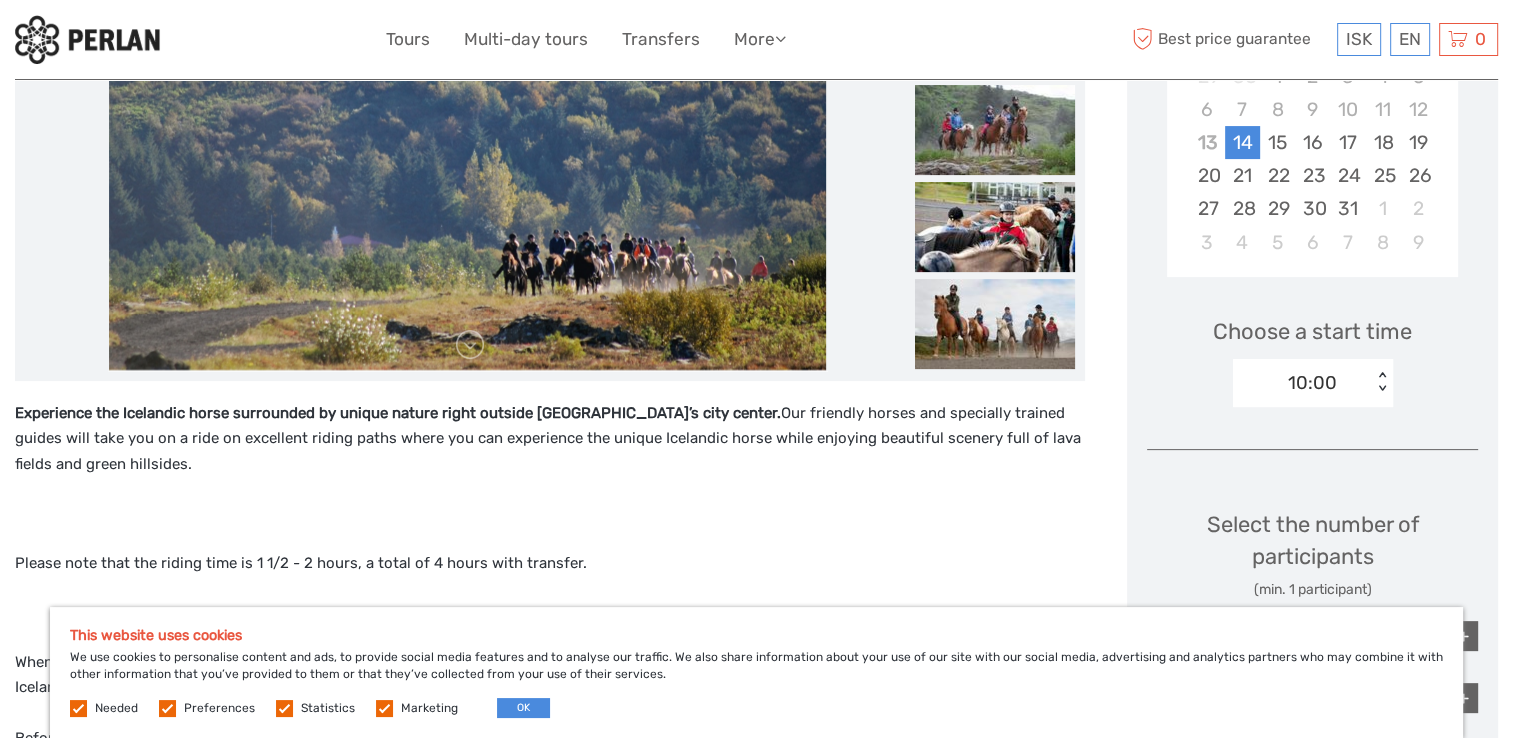 scroll, scrollTop: 700, scrollLeft: 0, axis: vertical 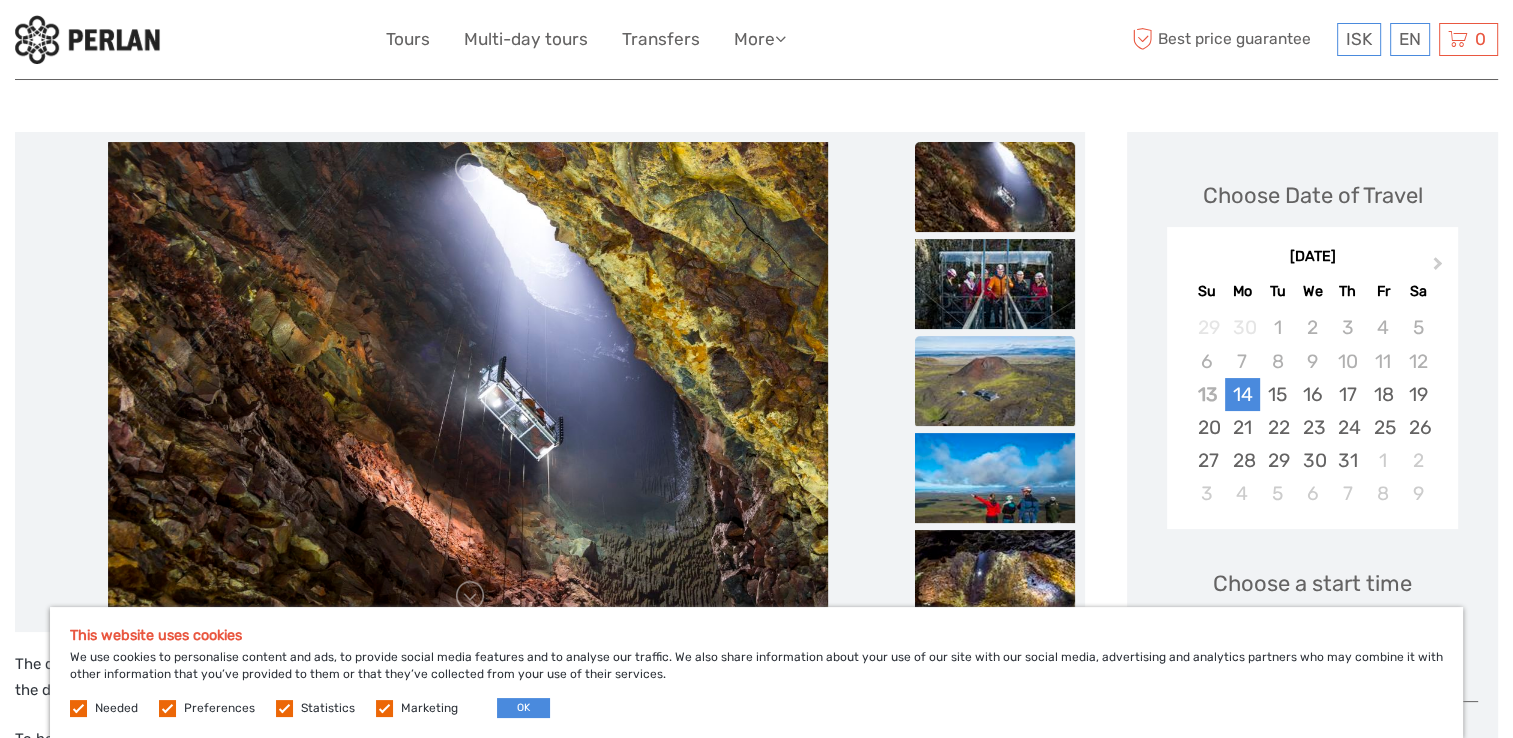 click at bounding box center [995, 381] 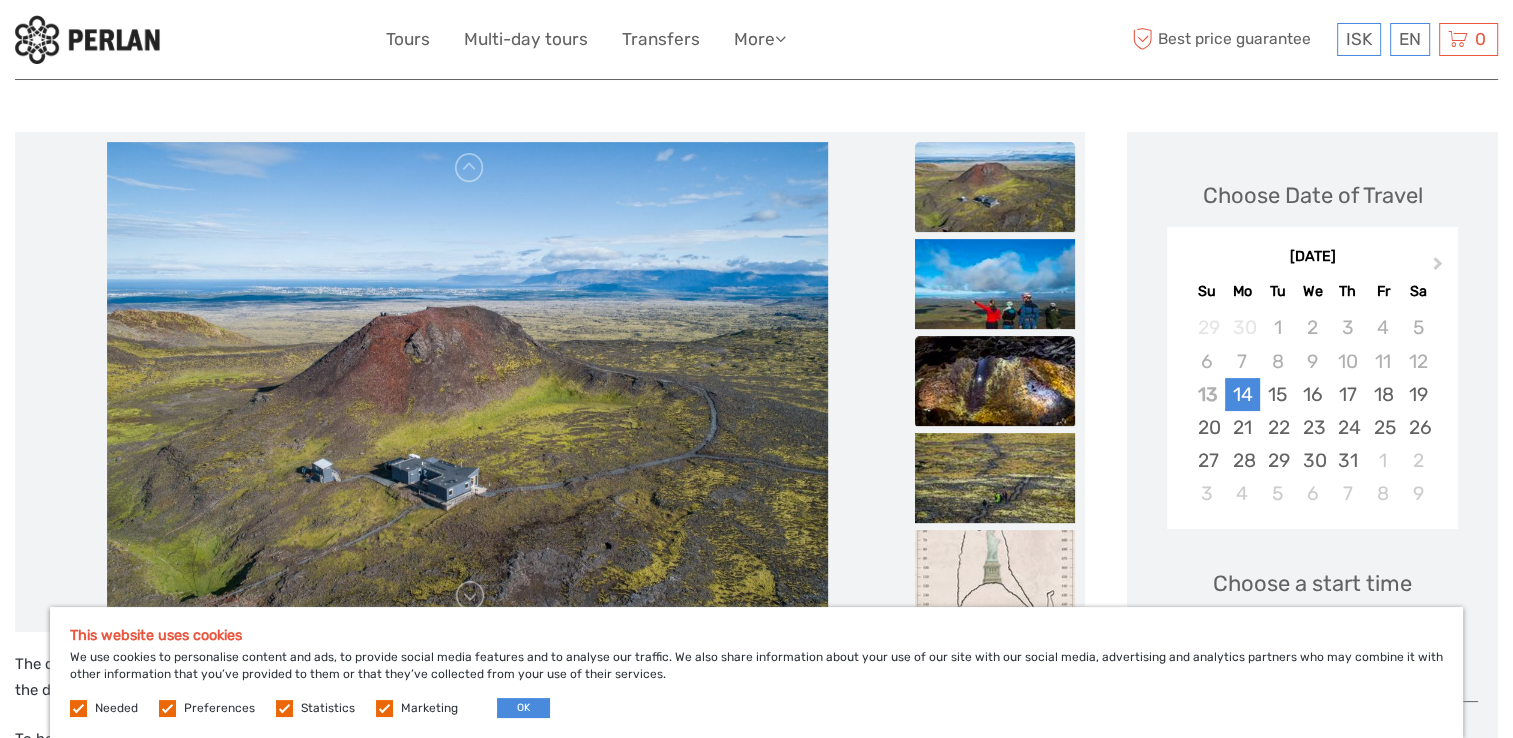 click at bounding box center (995, 381) 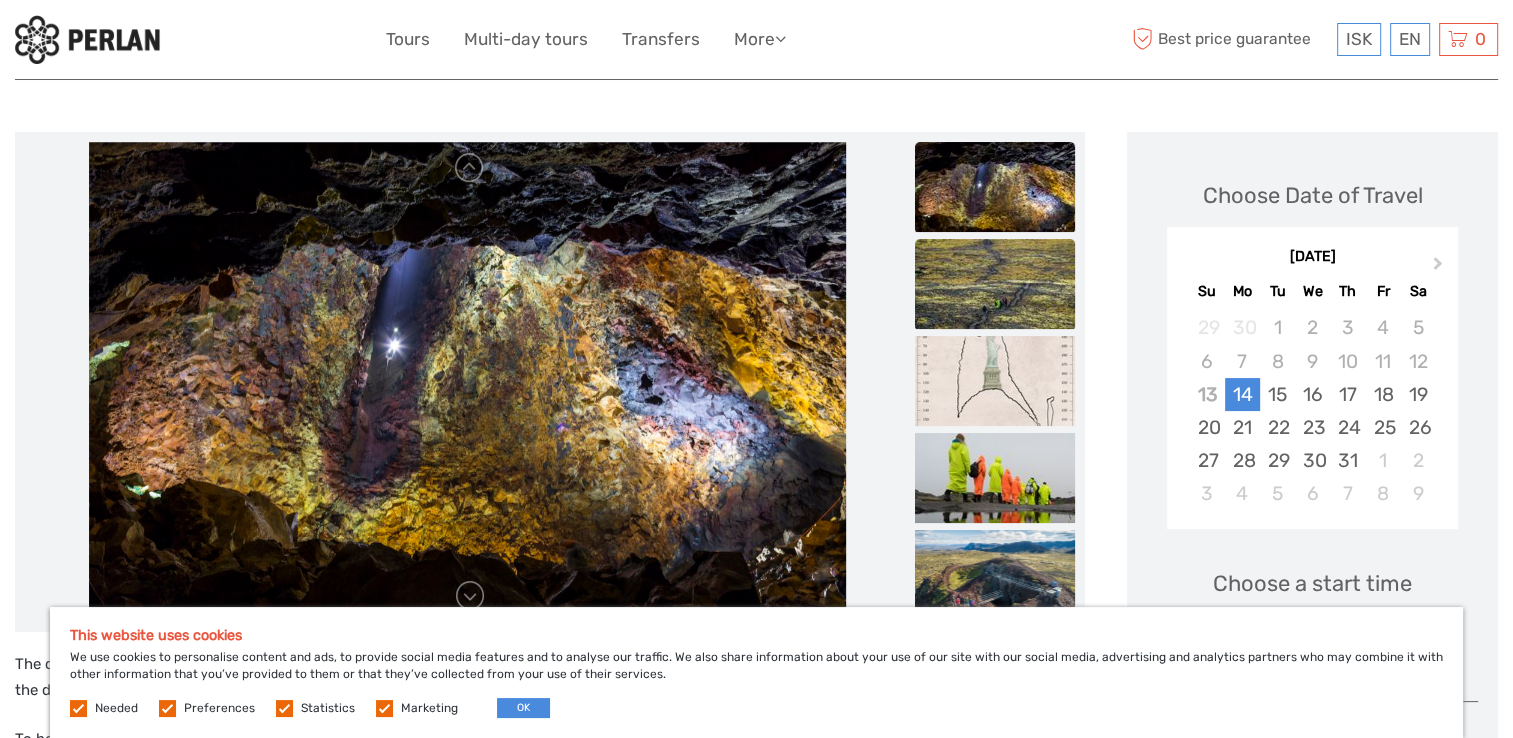 click at bounding box center [995, 284] 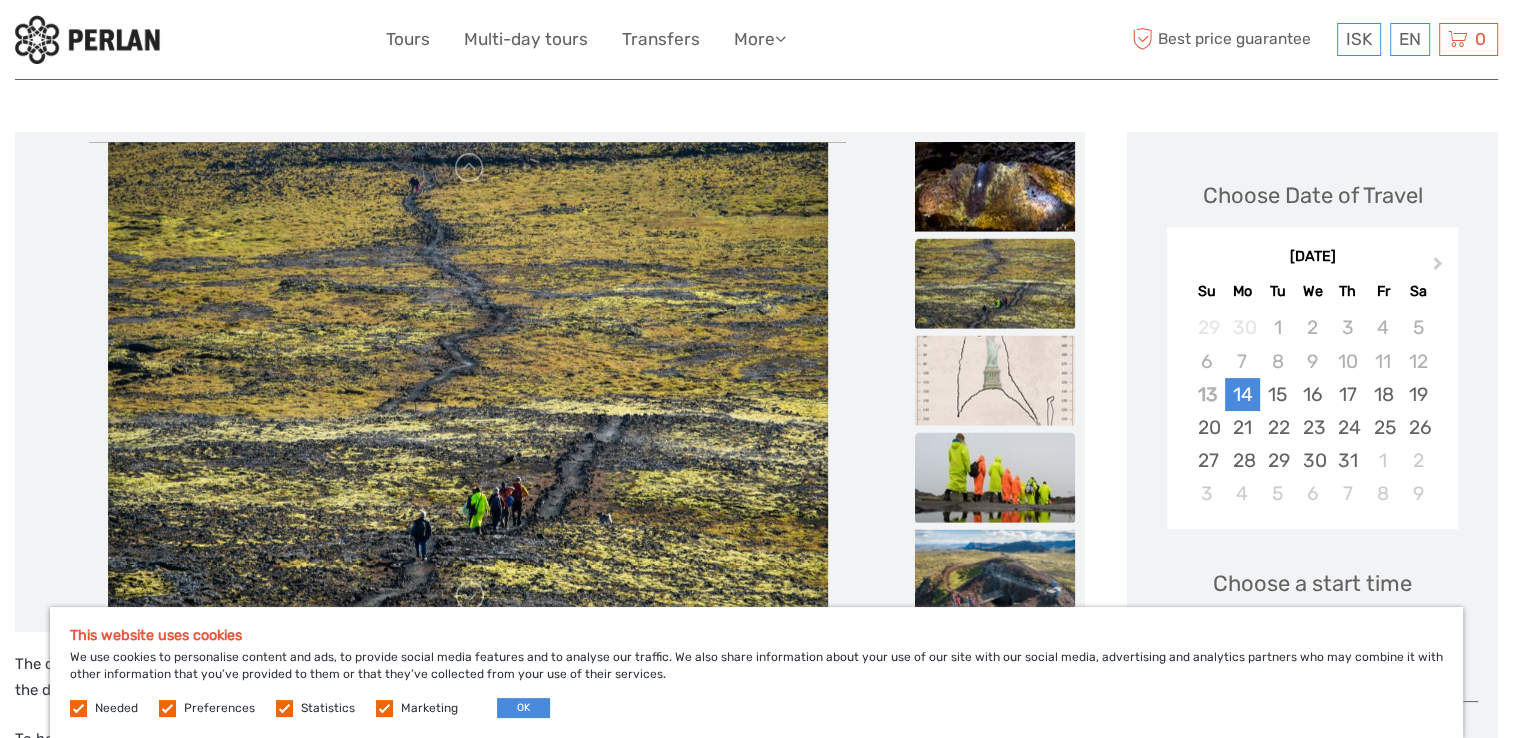 click at bounding box center [995, 478] 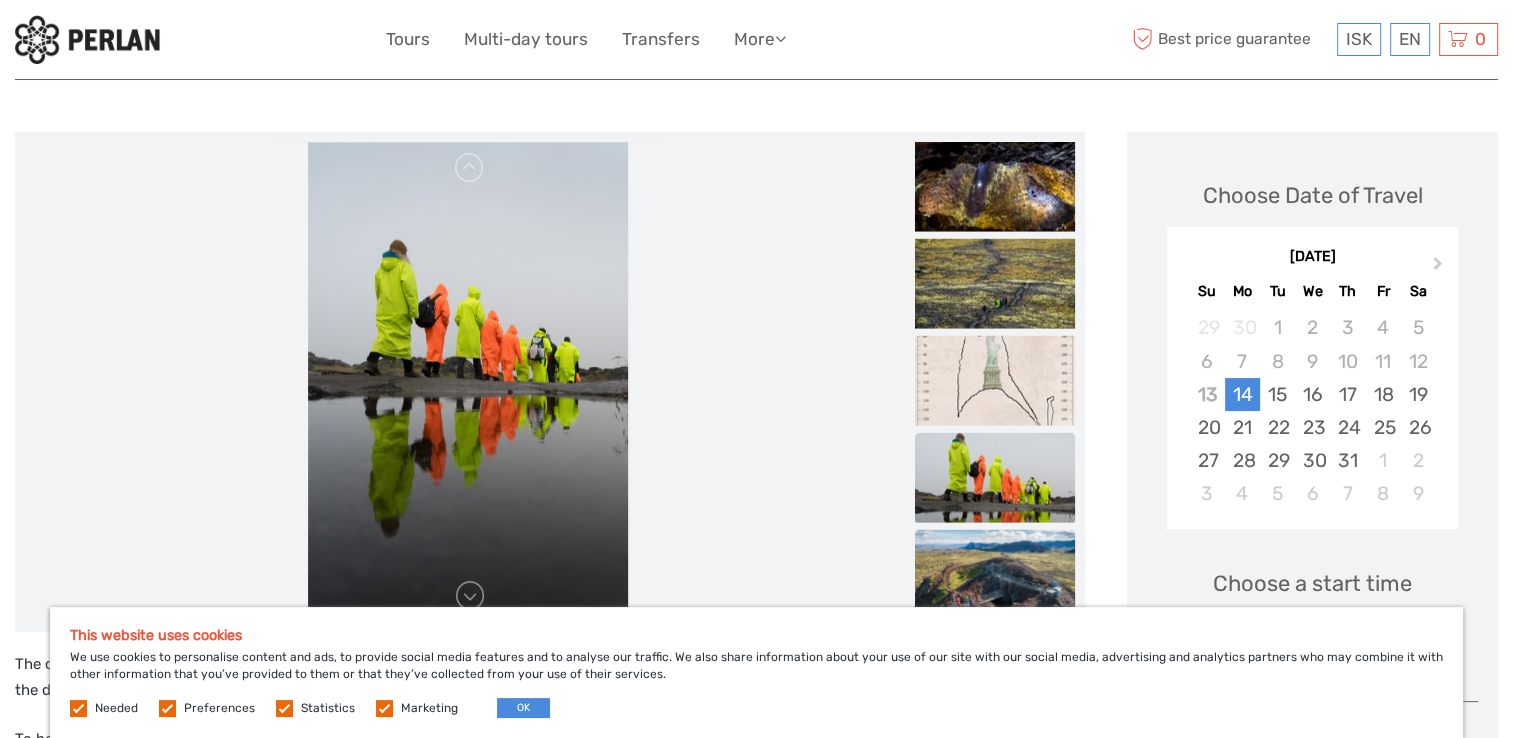 click at bounding box center [995, 583] 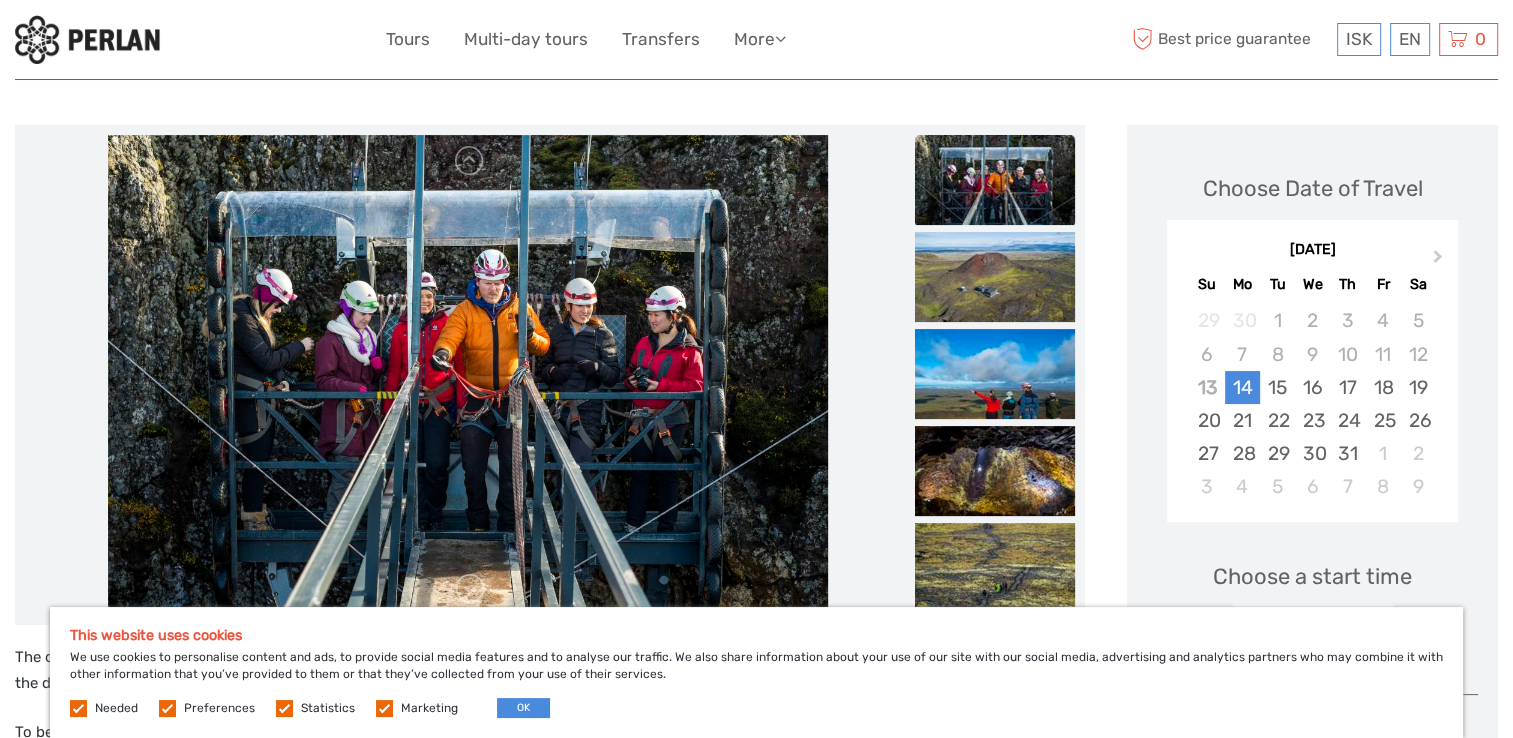 scroll, scrollTop: 200, scrollLeft: 0, axis: vertical 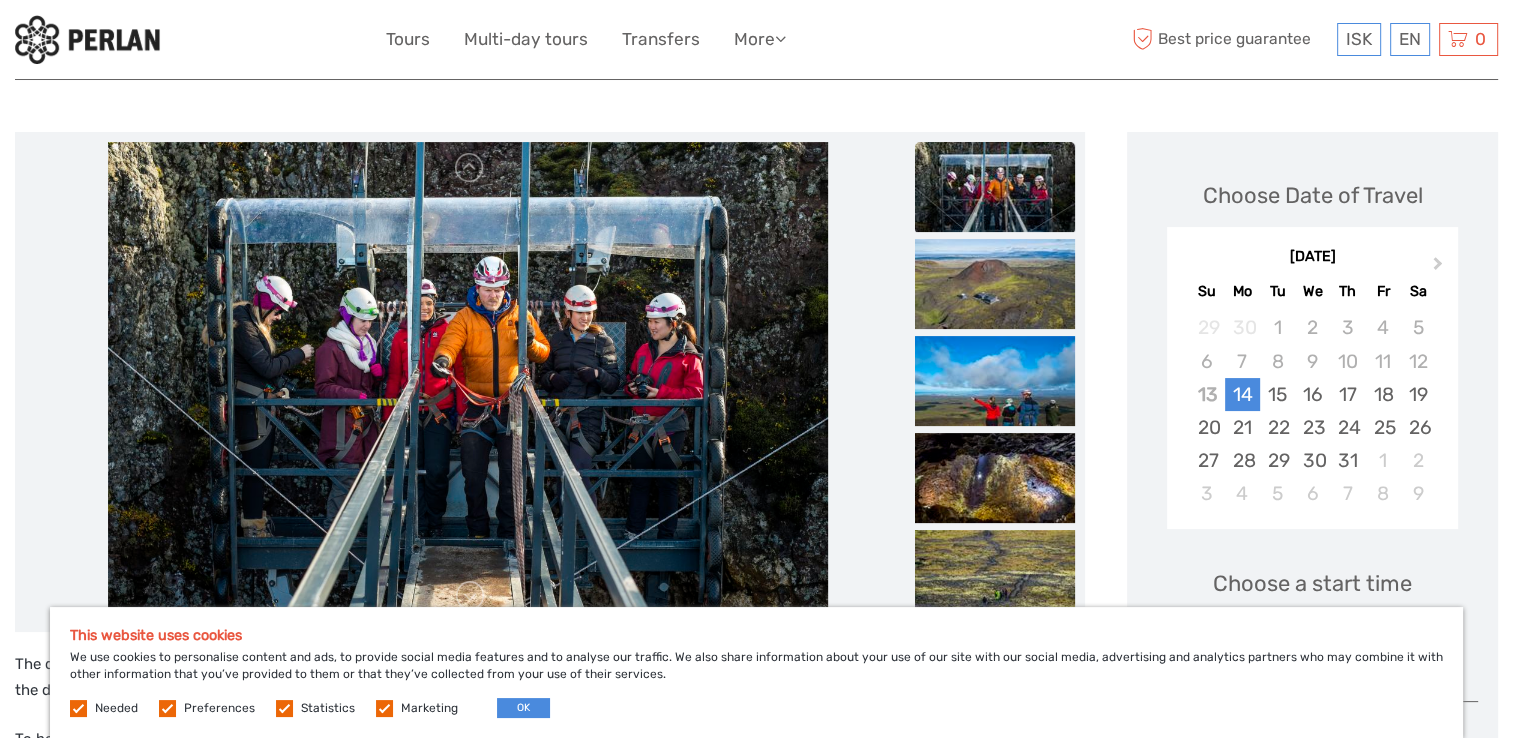 click at bounding box center [995, 187] 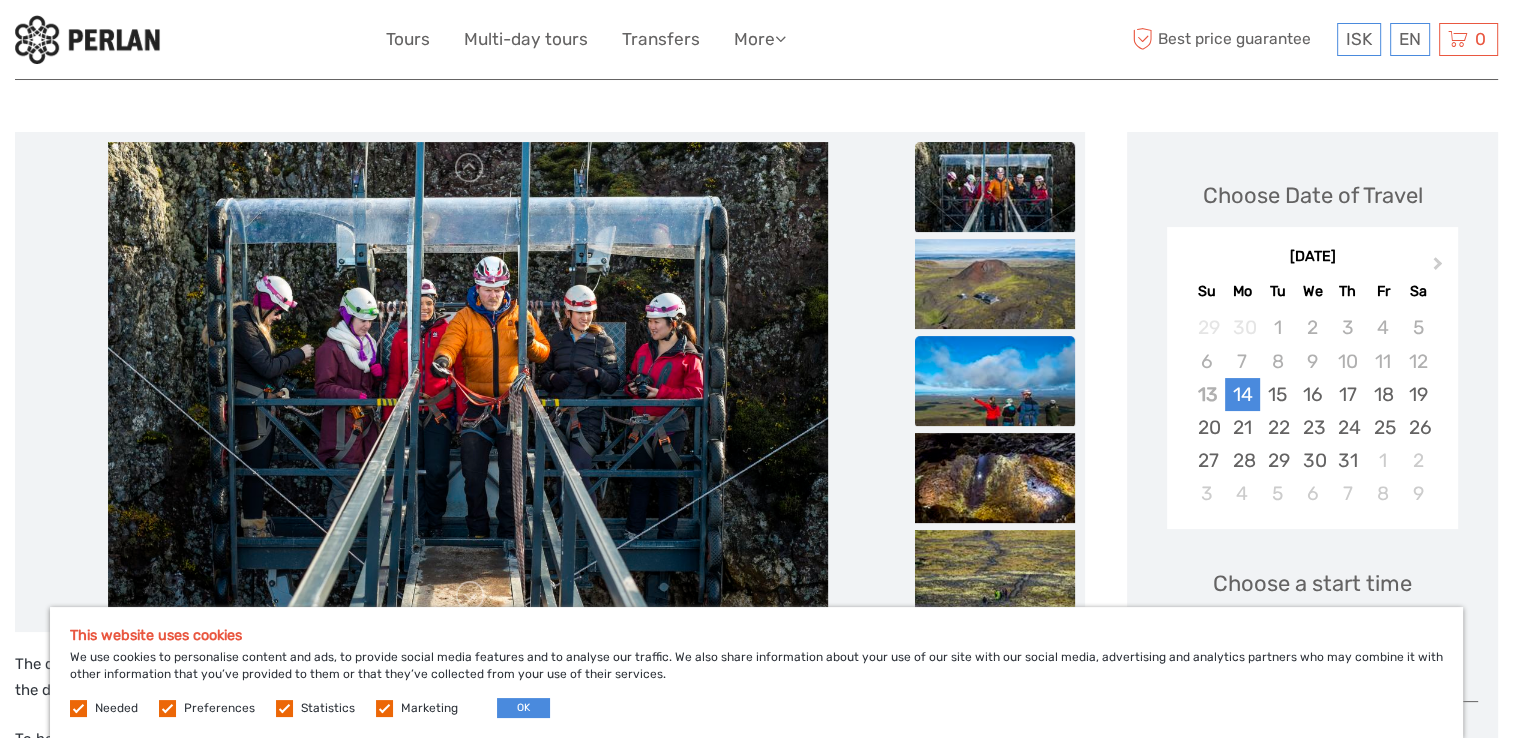 click at bounding box center [995, 381] 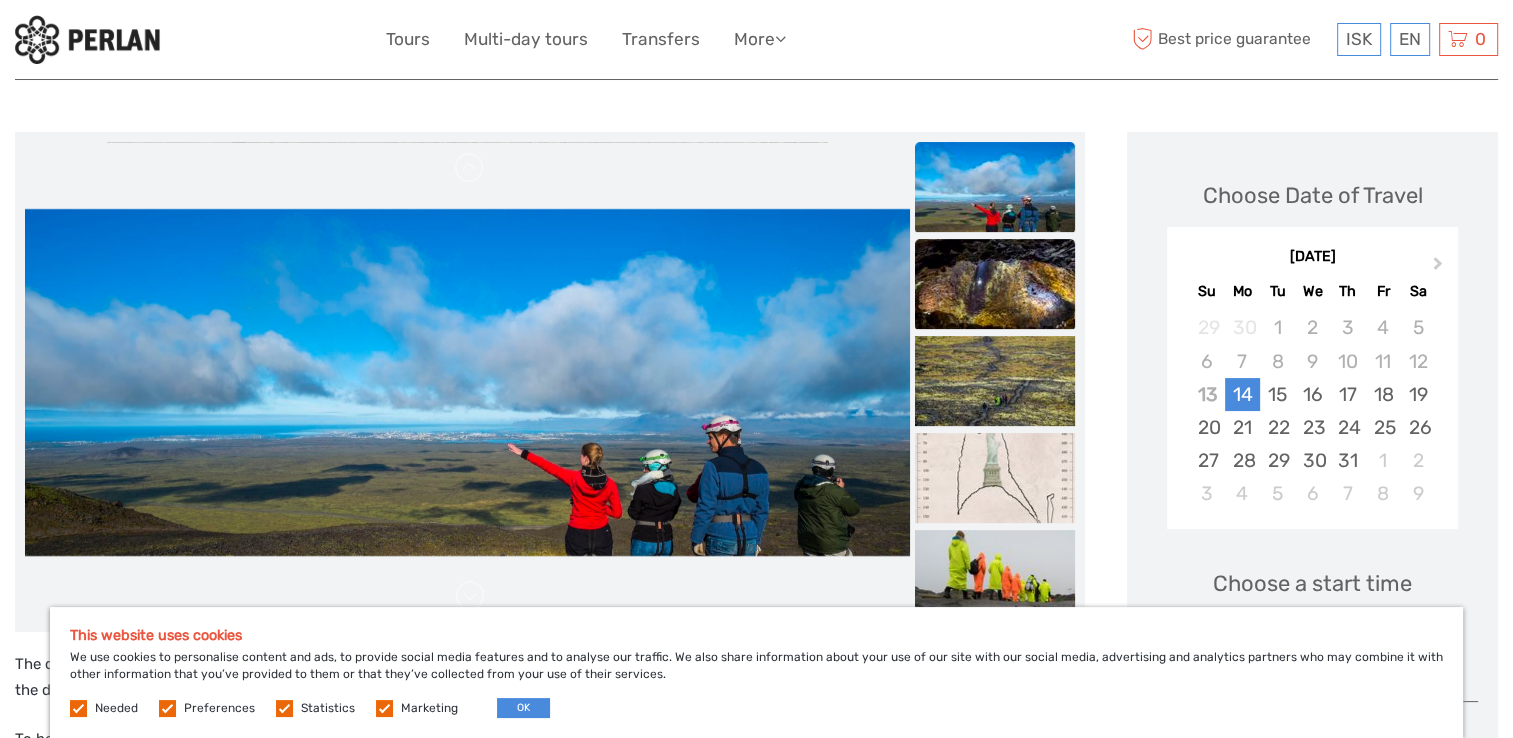 click at bounding box center [995, 284] 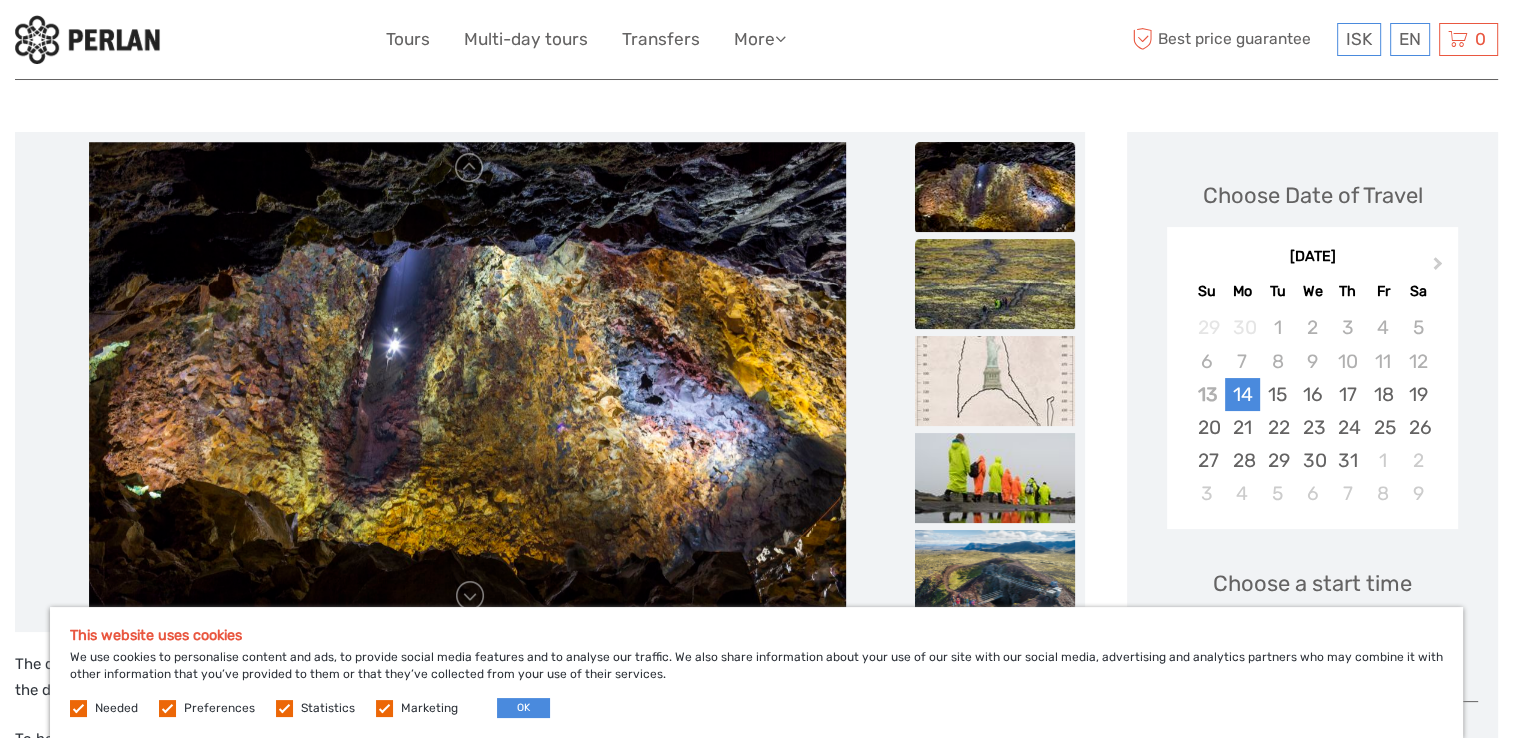 click at bounding box center [995, 284] 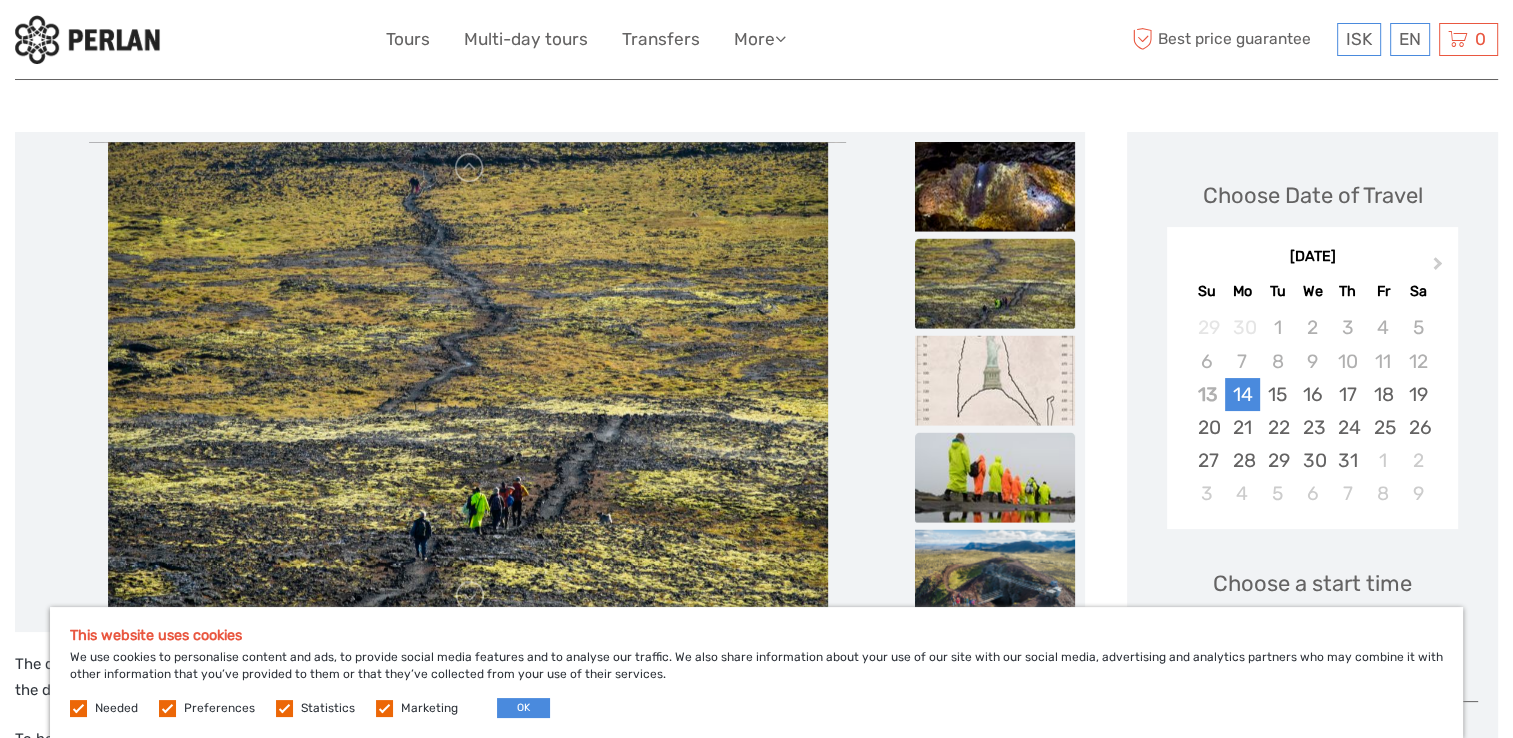 click at bounding box center [995, 478] 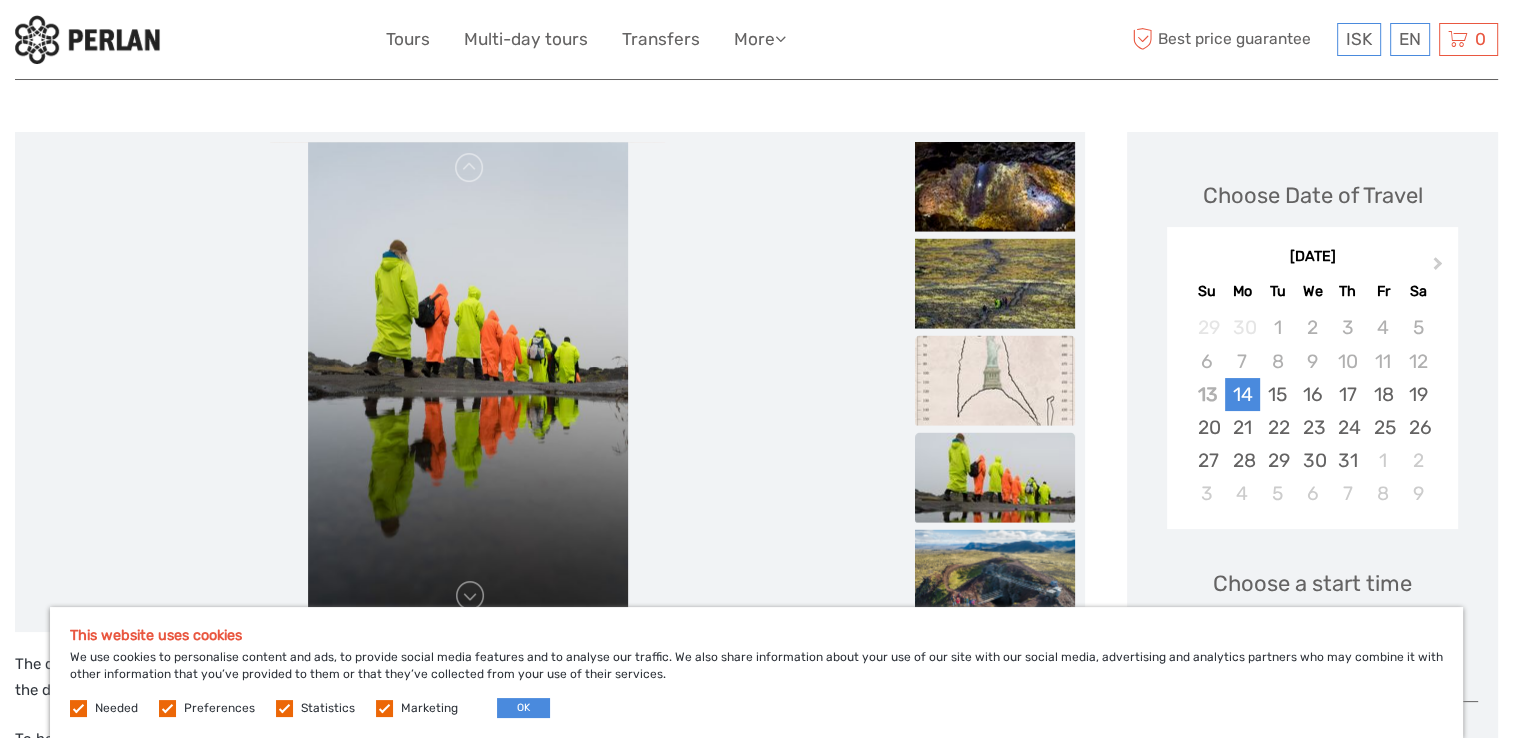 click at bounding box center (995, 381) 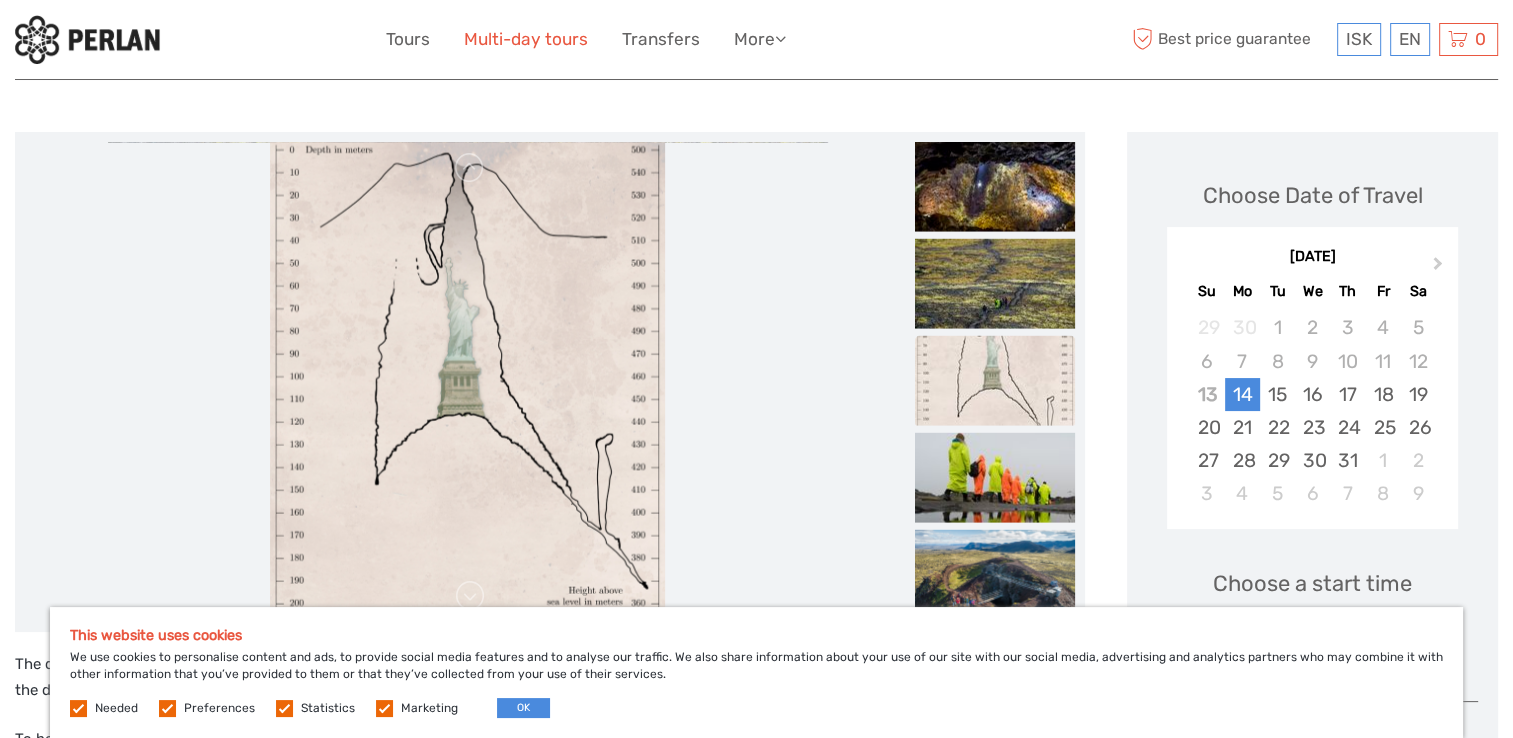 click on "Multi-day tours" at bounding box center [526, 39] 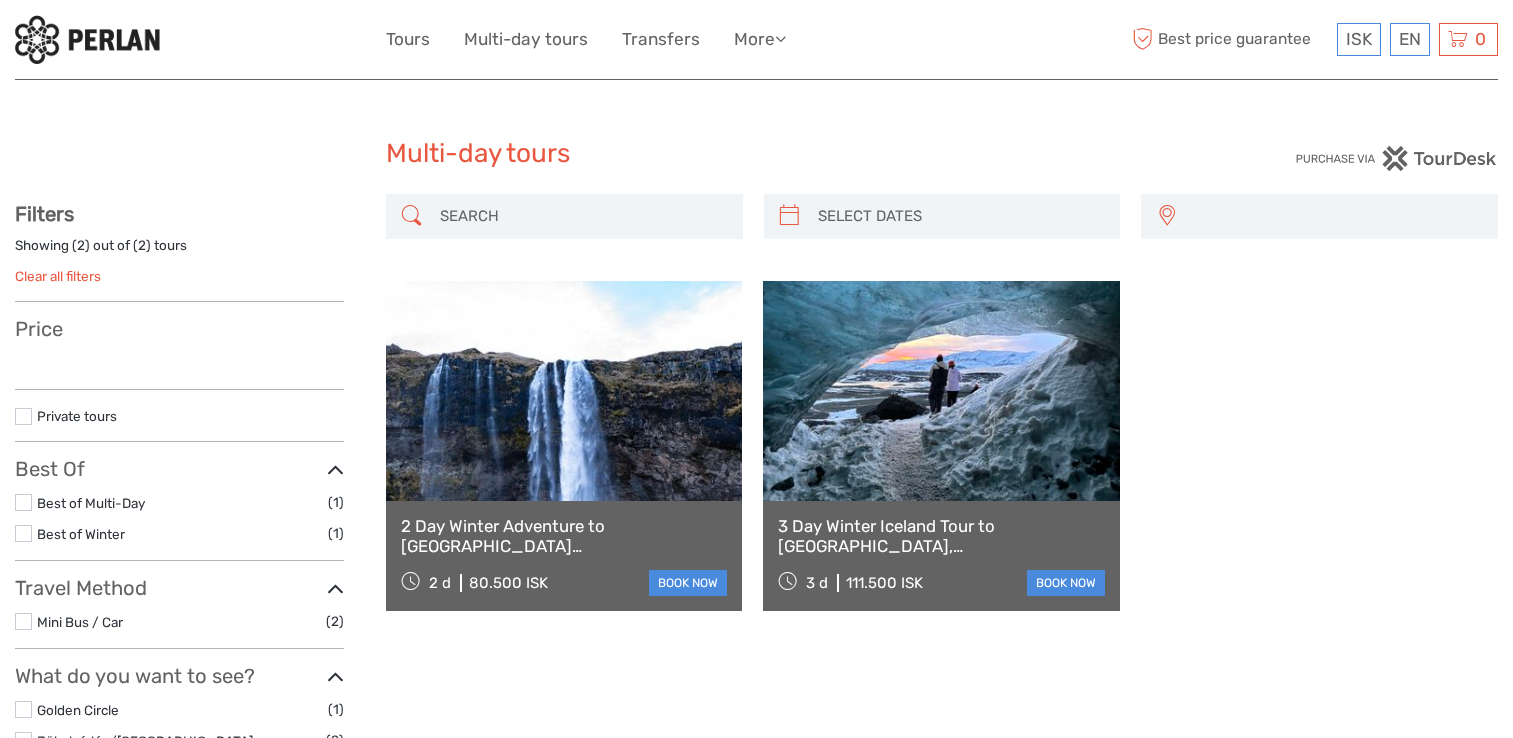 select 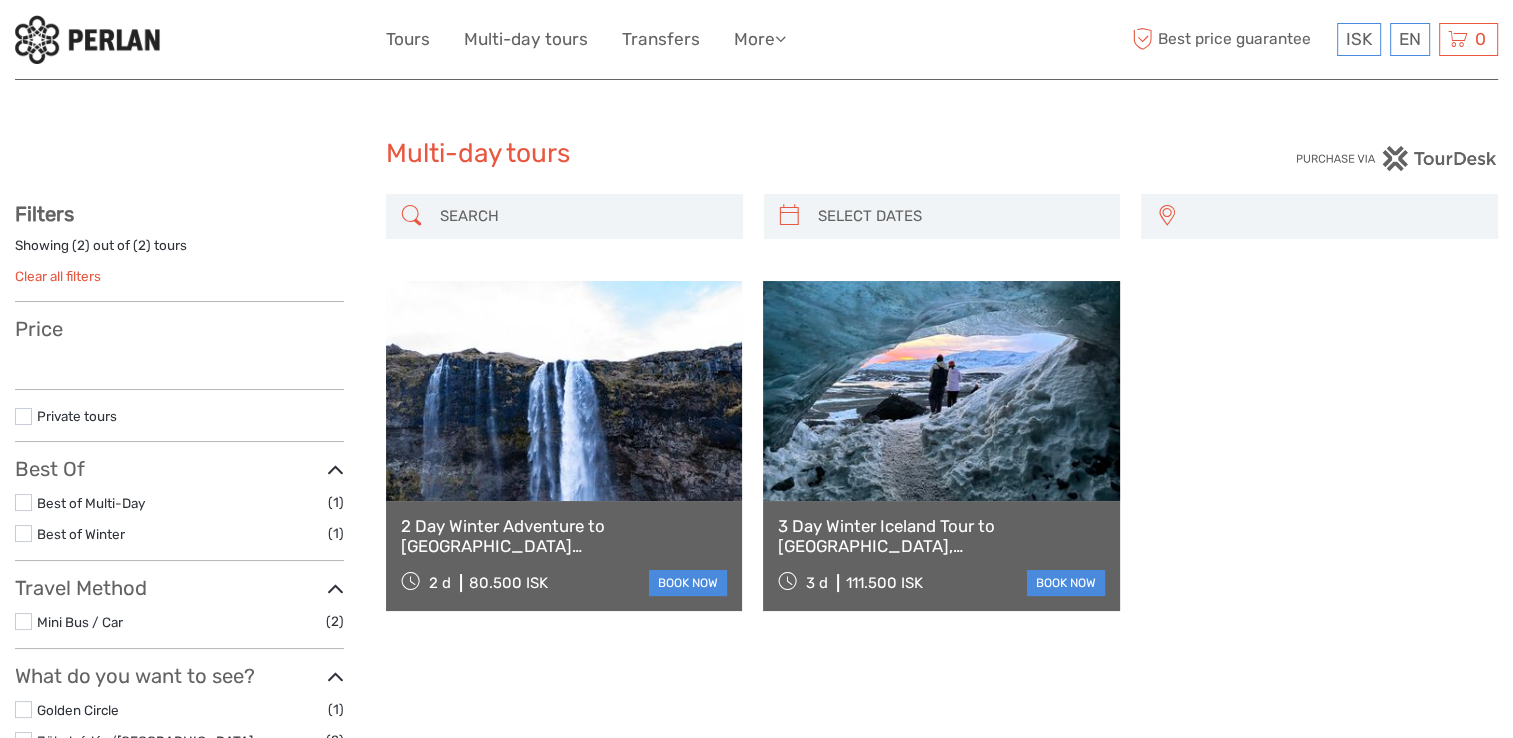 select 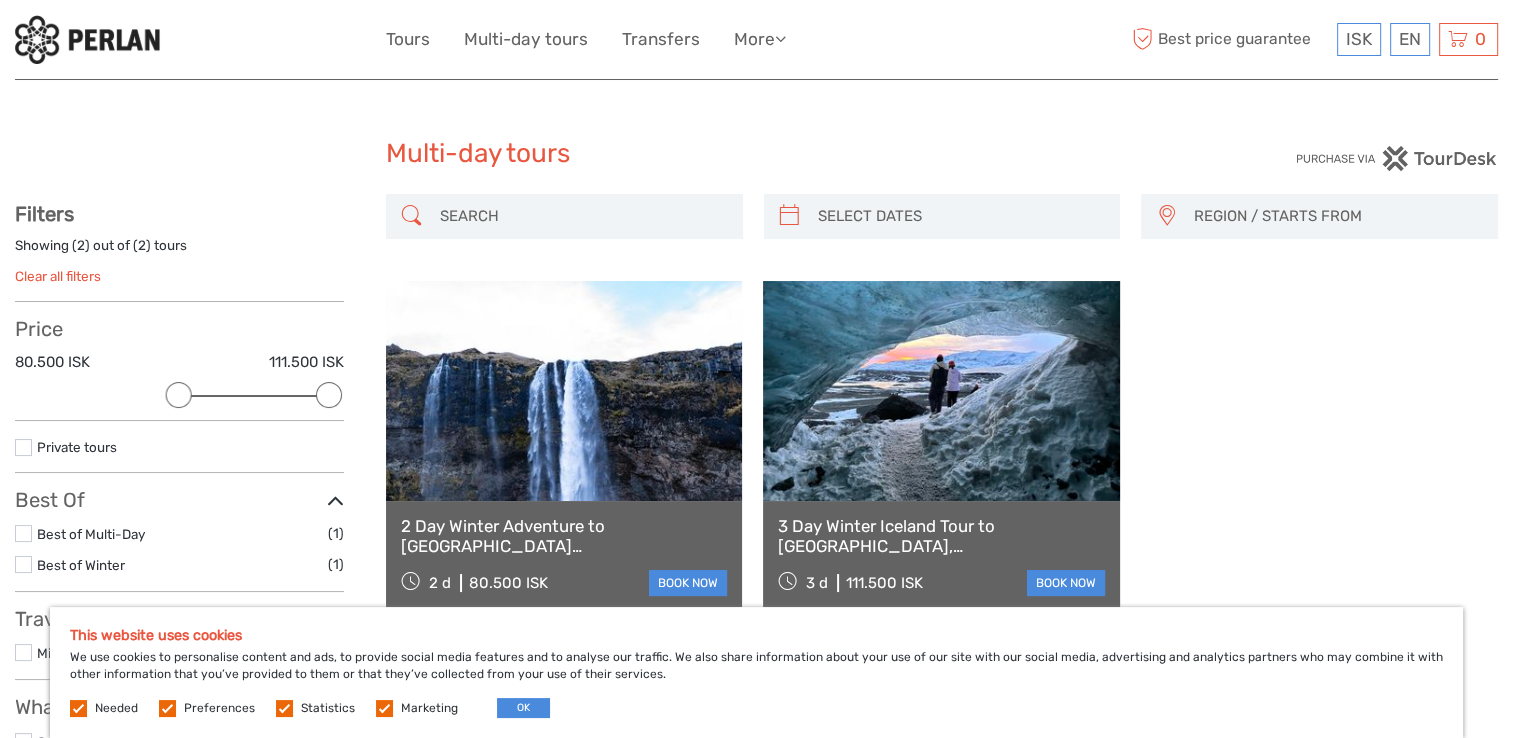 scroll, scrollTop: 0, scrollLeft: 0, axis: both 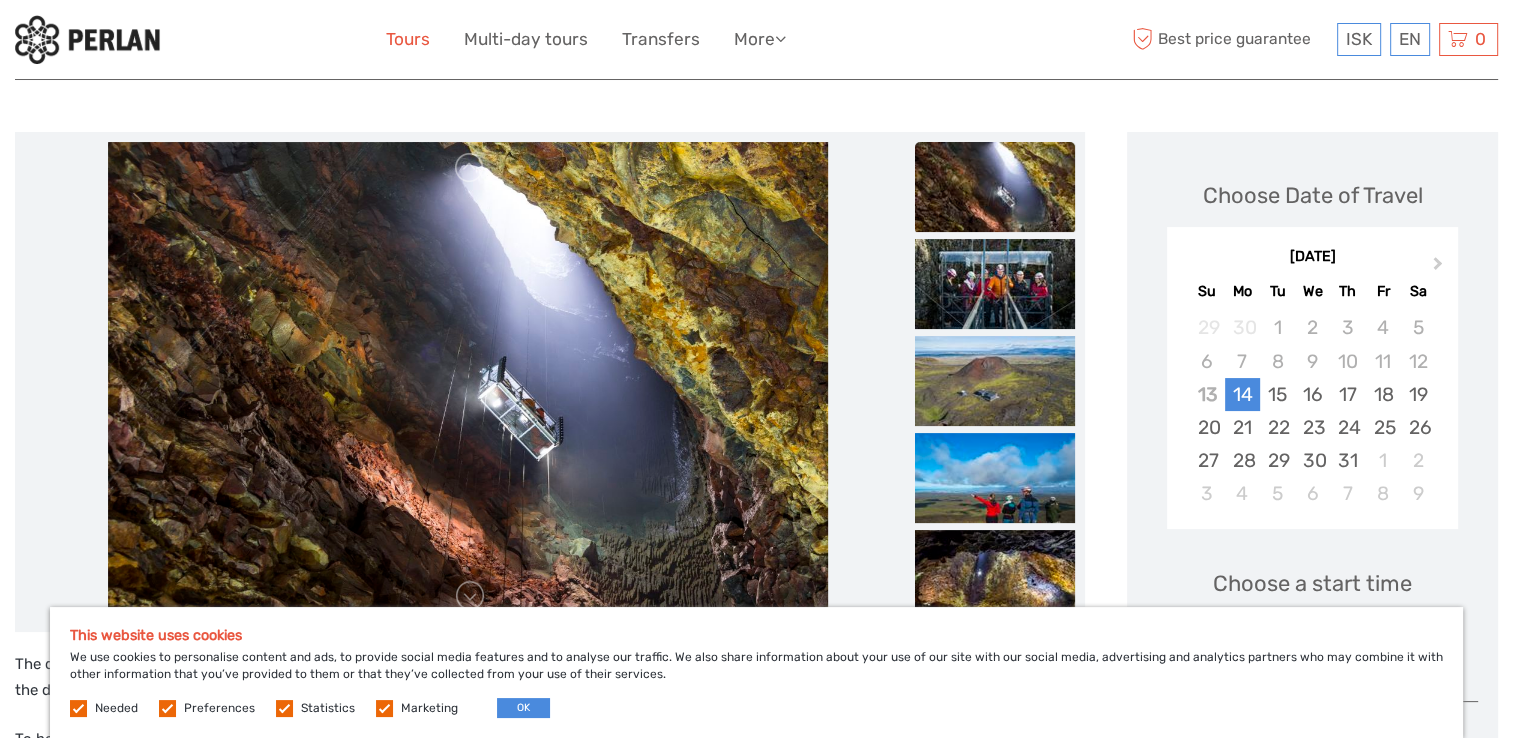 click on "Tours" at bounding box center (408, 39) 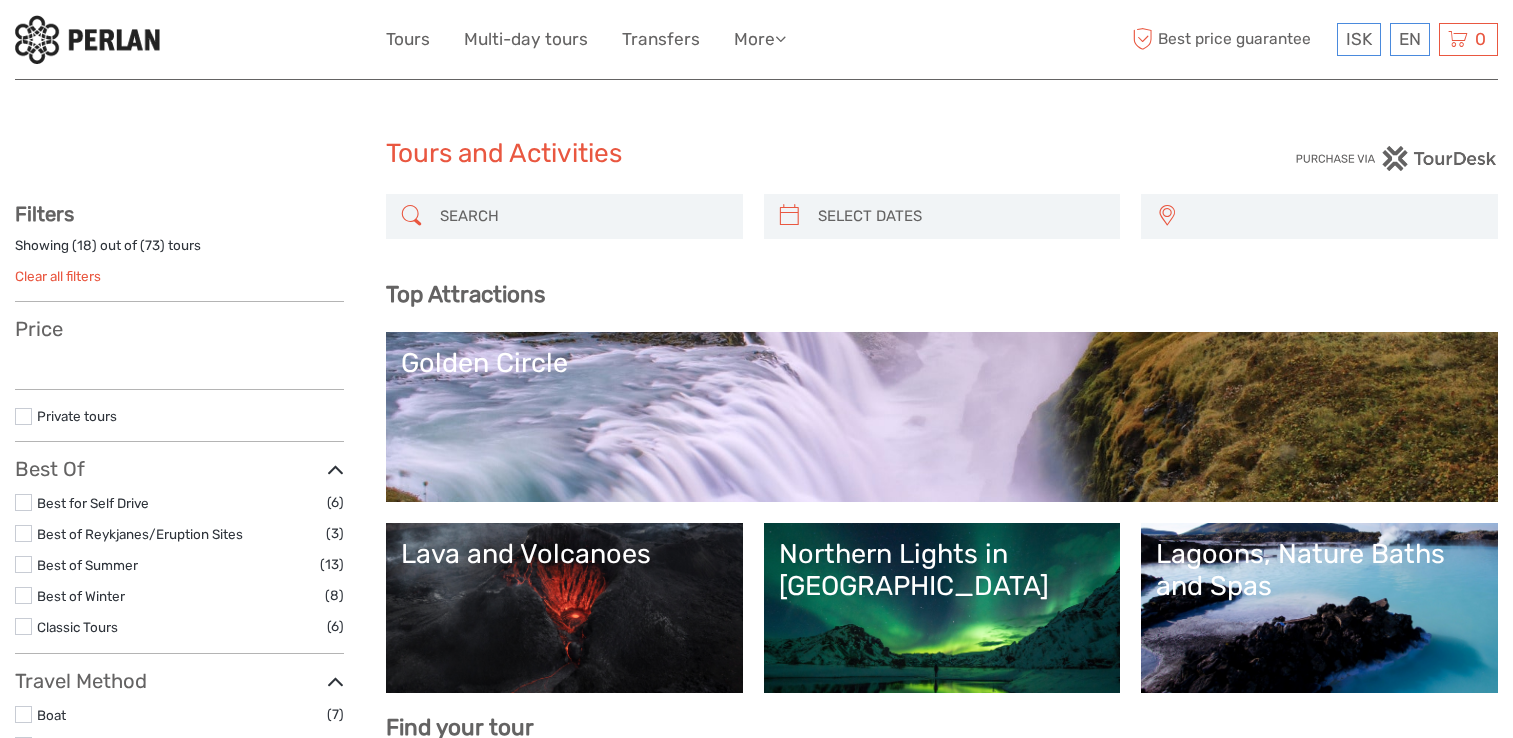 select 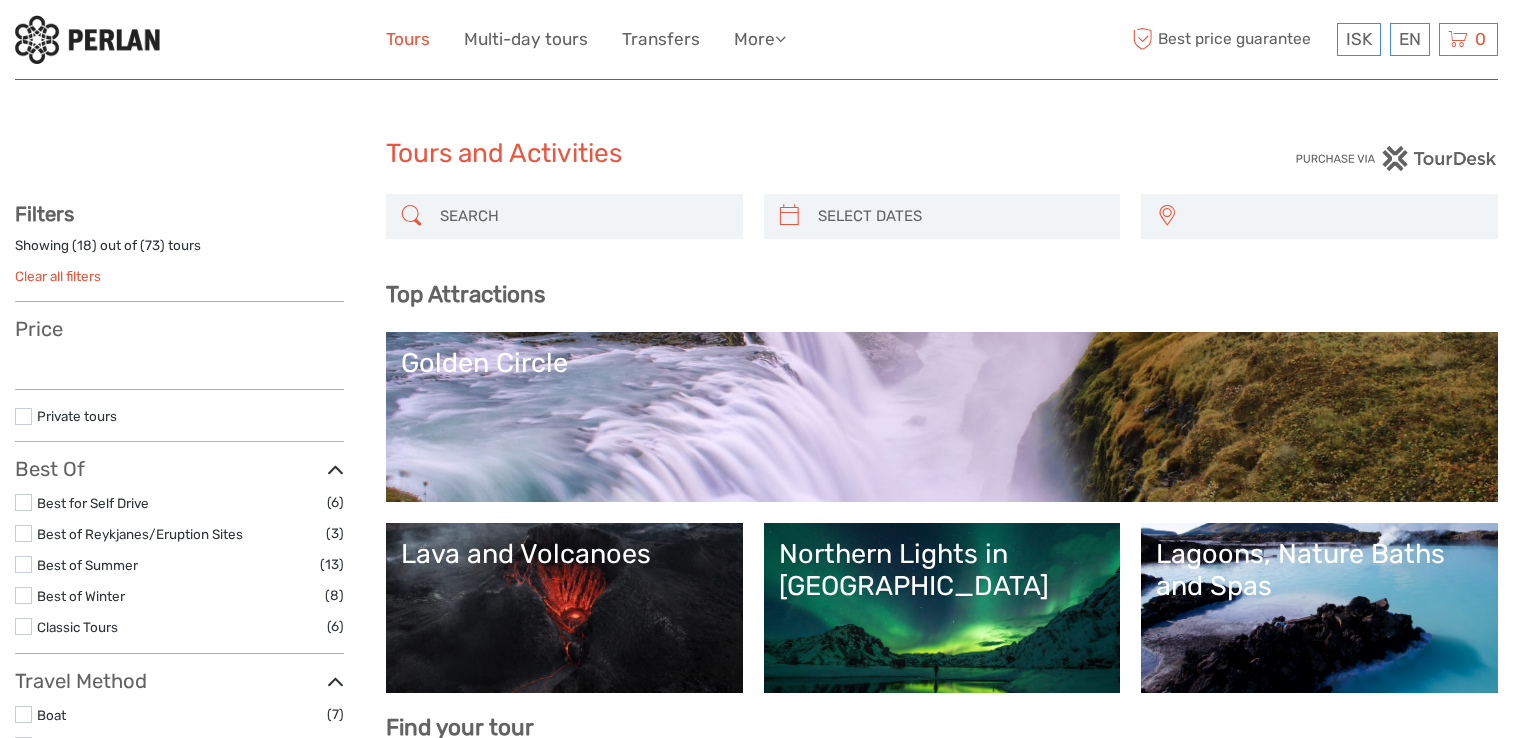 scroll, scrollTop: 0, scrollLeft: 0, axis: both 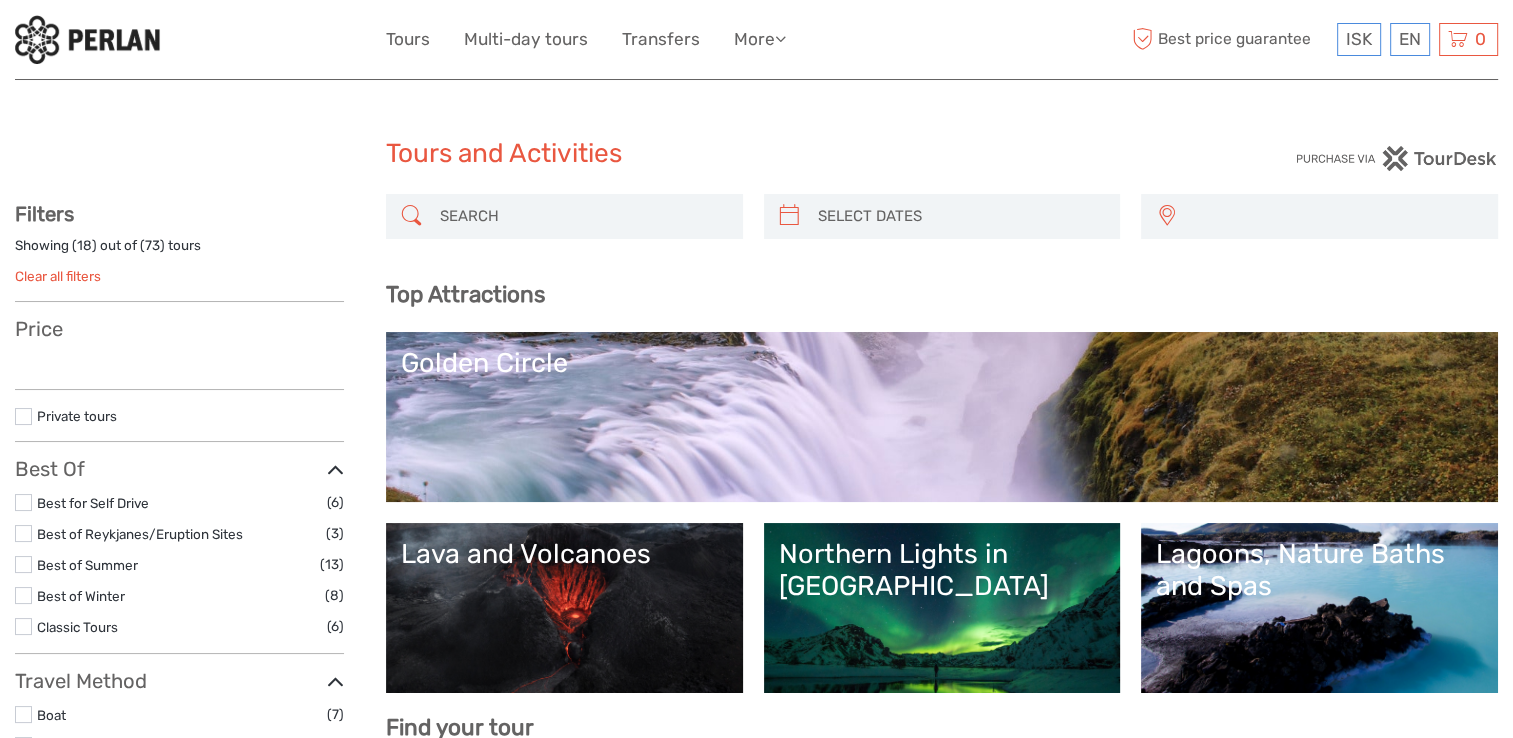select 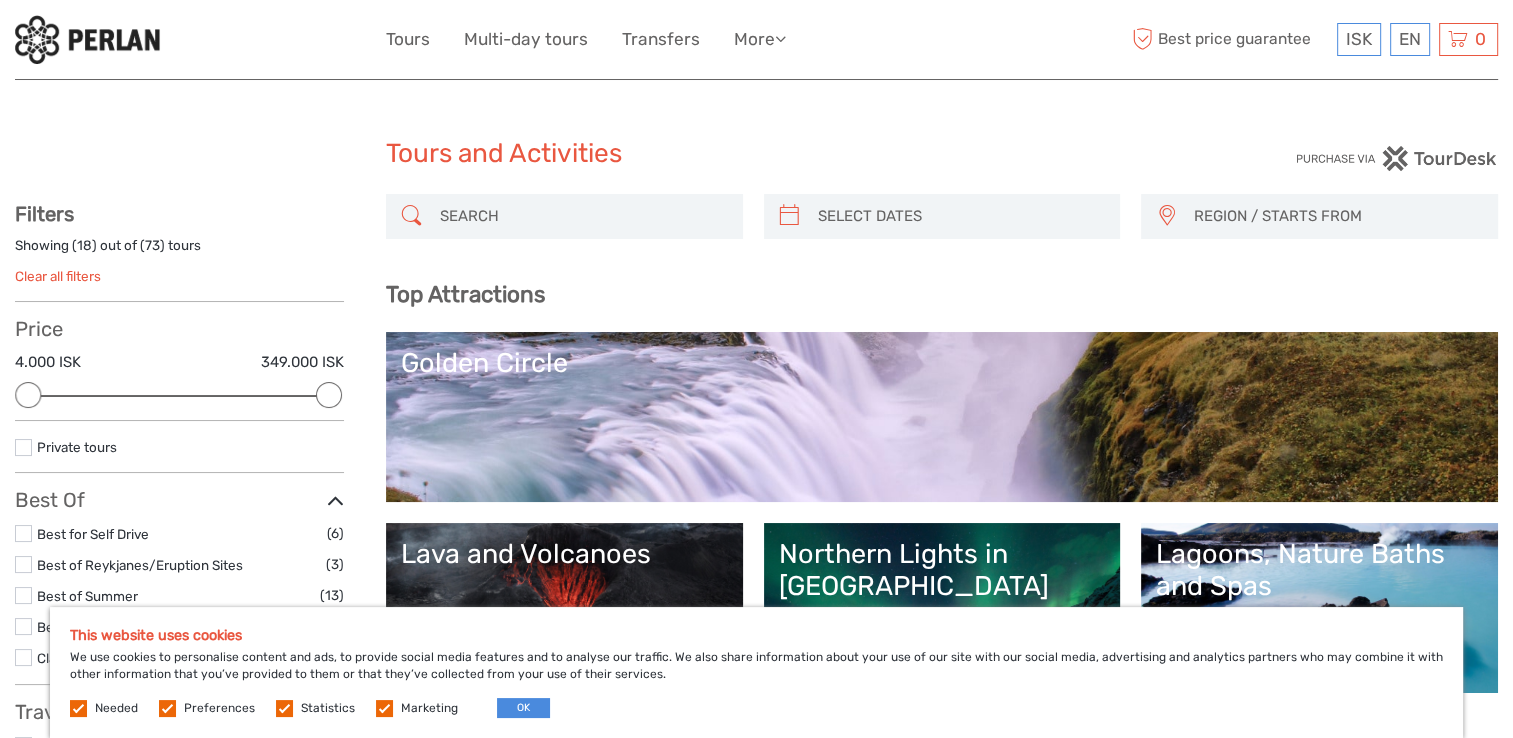 scroll, scrollTop: 0, scrollLeft: 0, axis: both 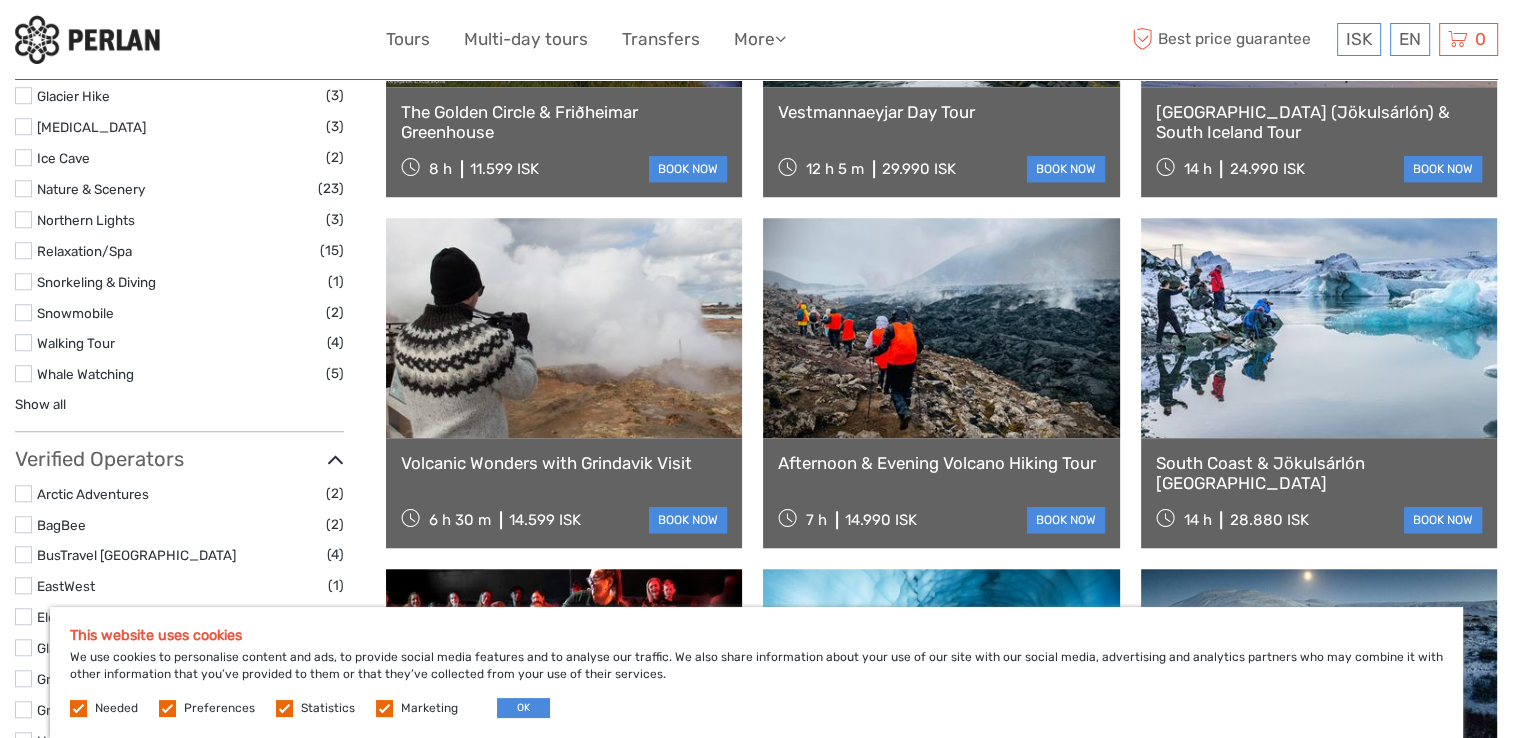 click at bounding box center [564, 328] 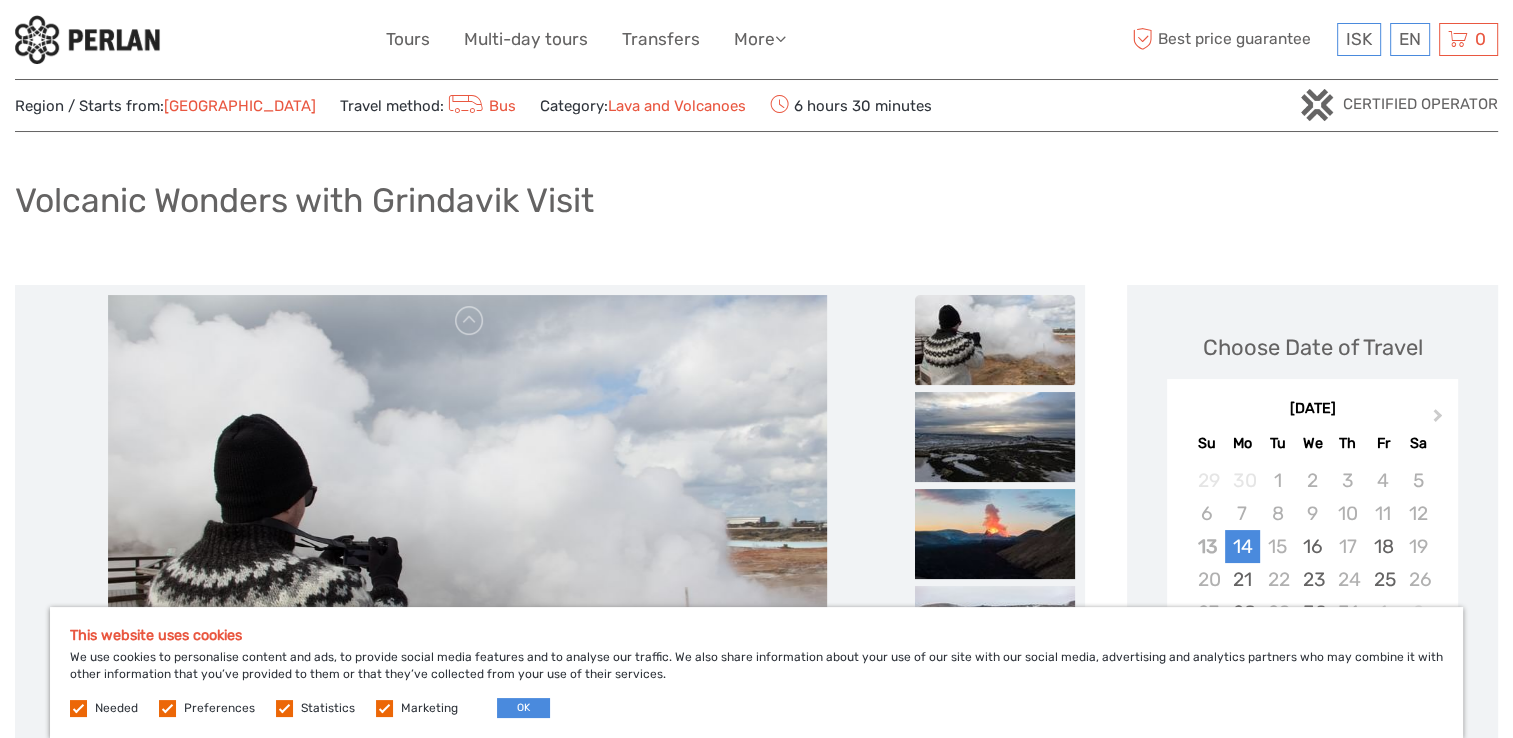 scroll, scrollTop: 156, scrollLeft: 0, axis: vertical 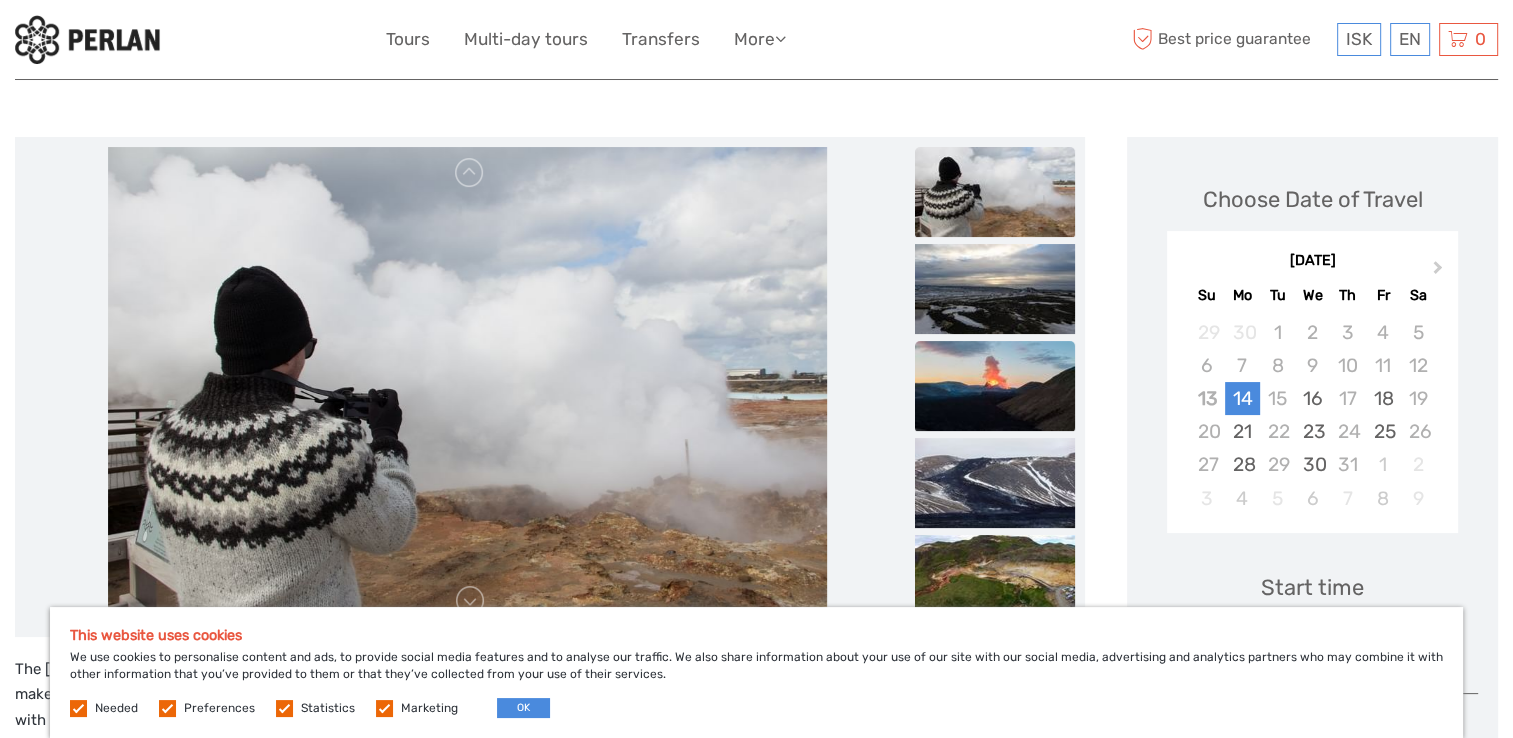 click at bounding box center [995, 386] 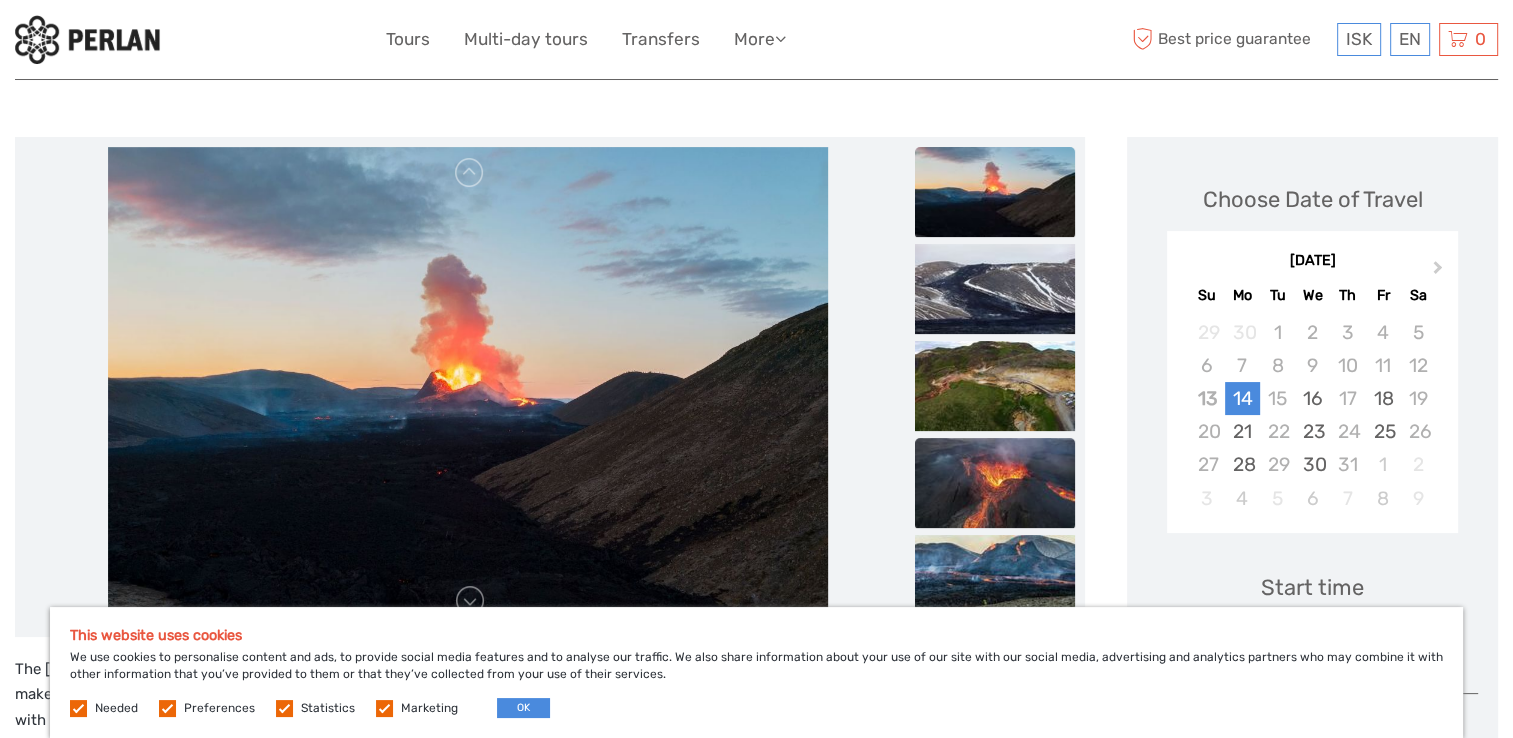 click at bounding box center [995, 483] 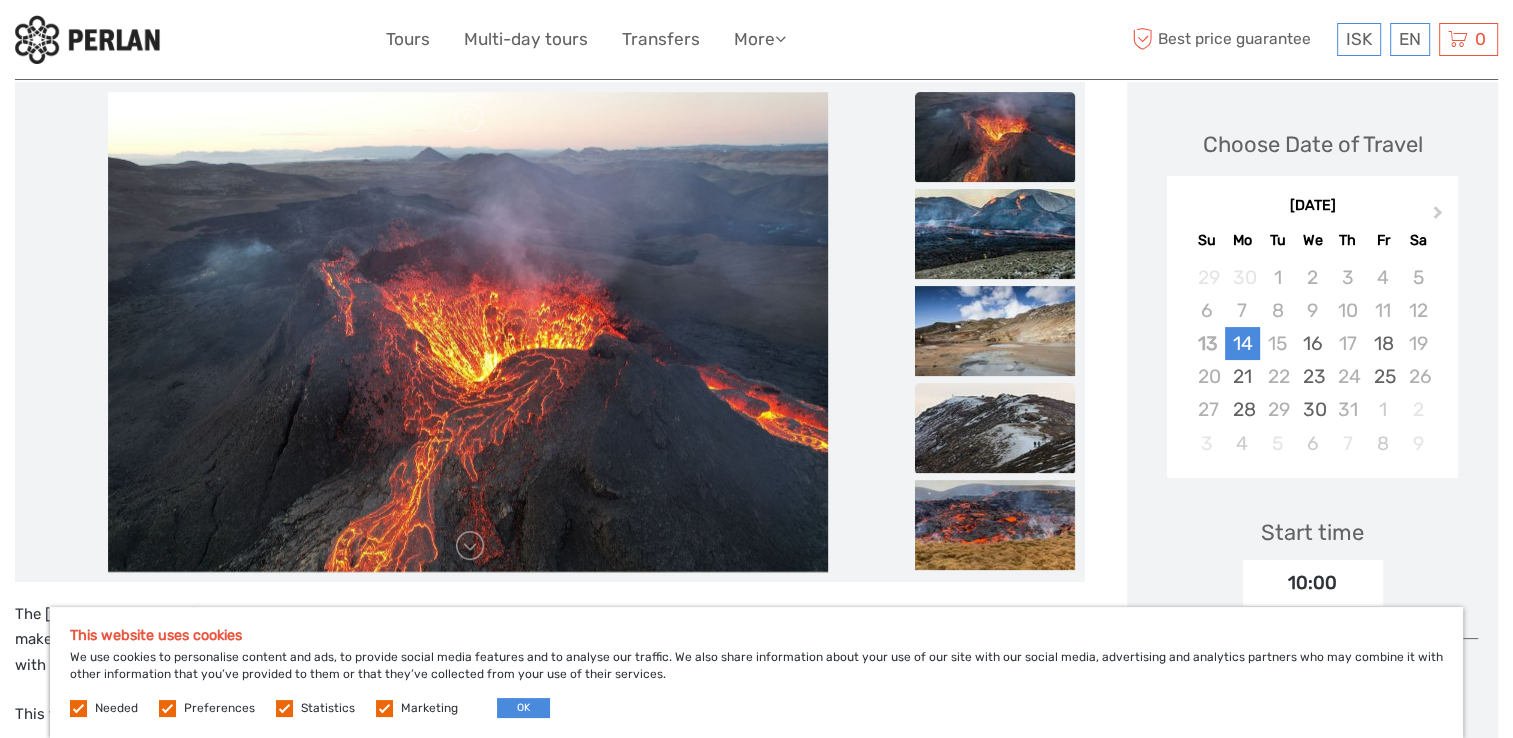 scroll, scrollTop: 300, scrollLeft: 0, axis: vertical 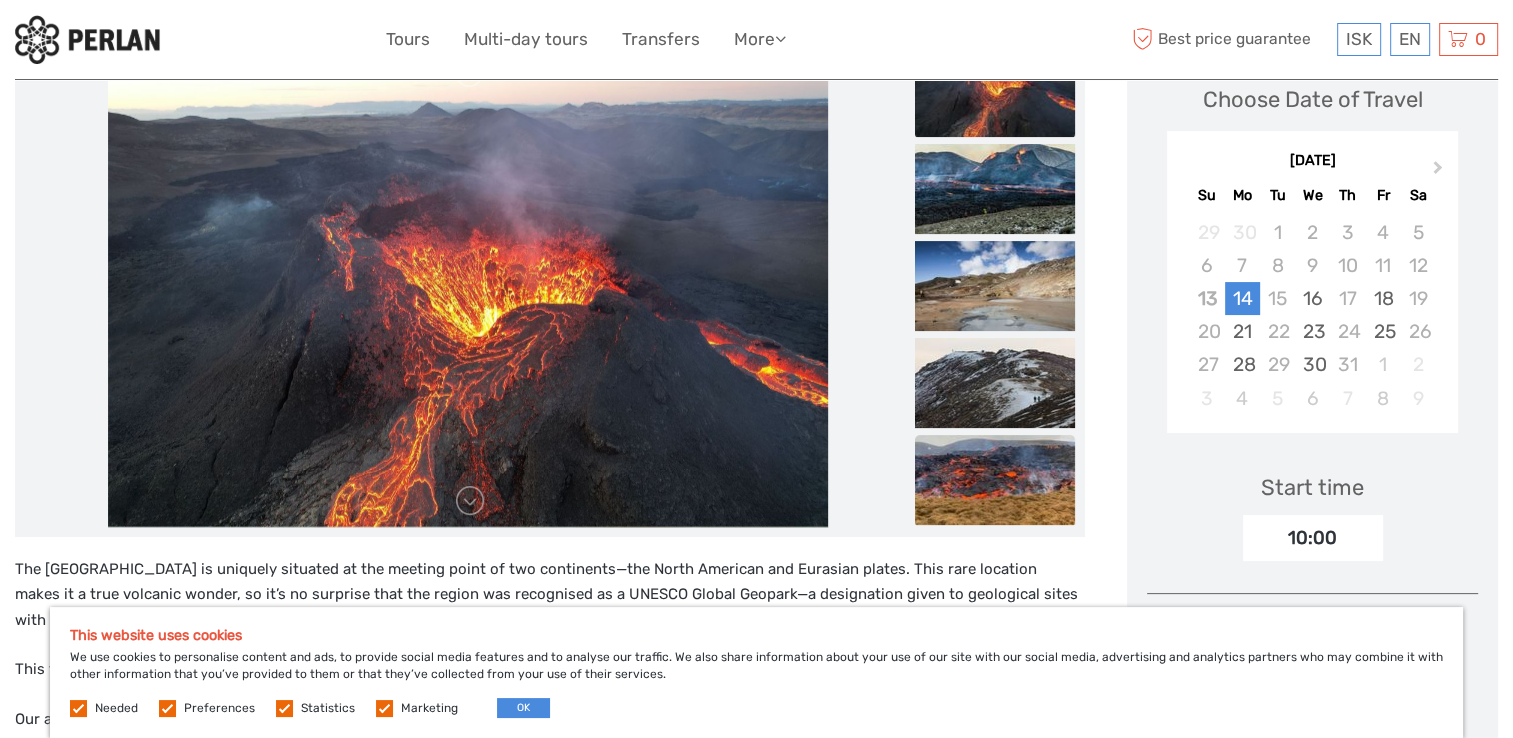 click at bounding box center [995, 480] 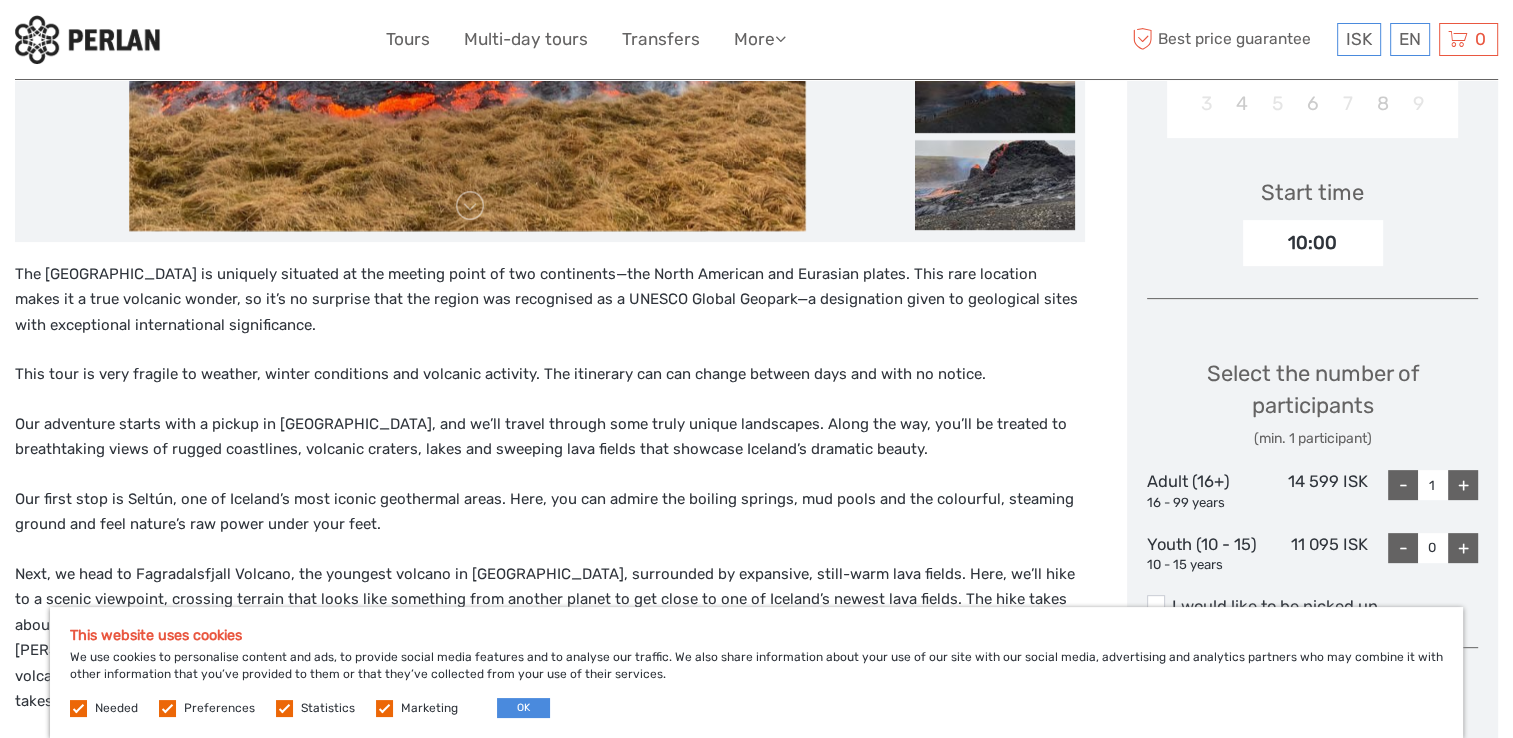scroll, scrollTop: 600, scrollLeft: 0, axis: vertical 